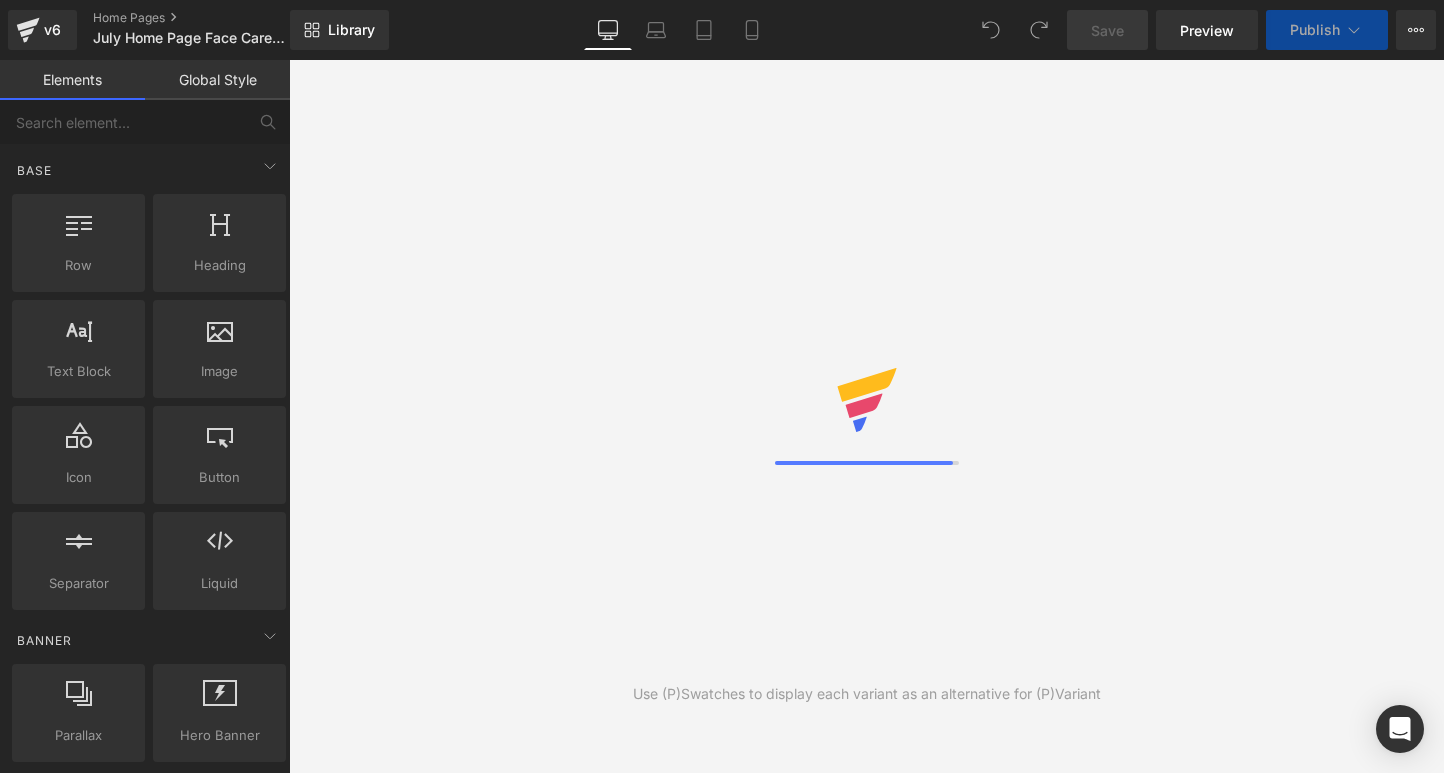 scroll, scrollTop: 0, scrollLeft: 0, axis: both 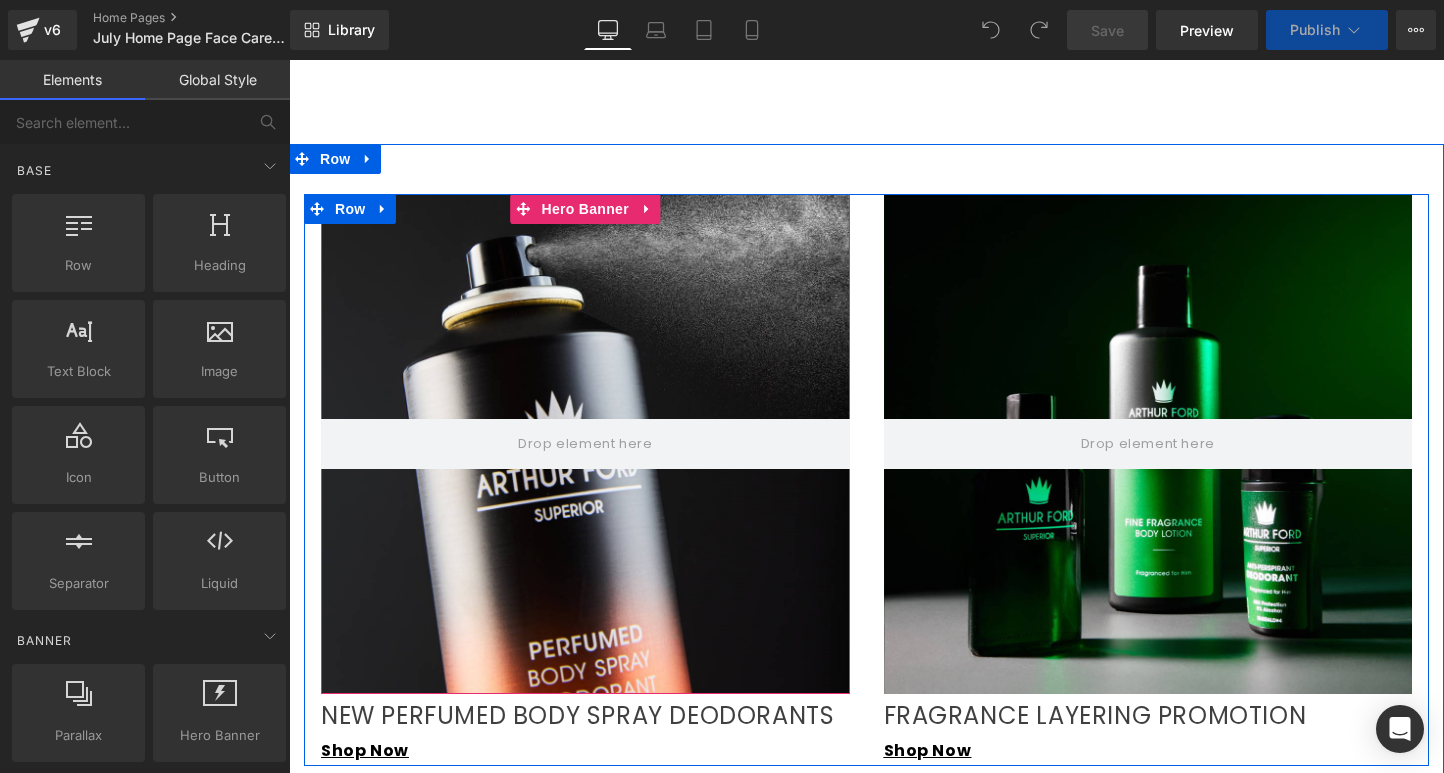 click at bounding box center (585, 444) 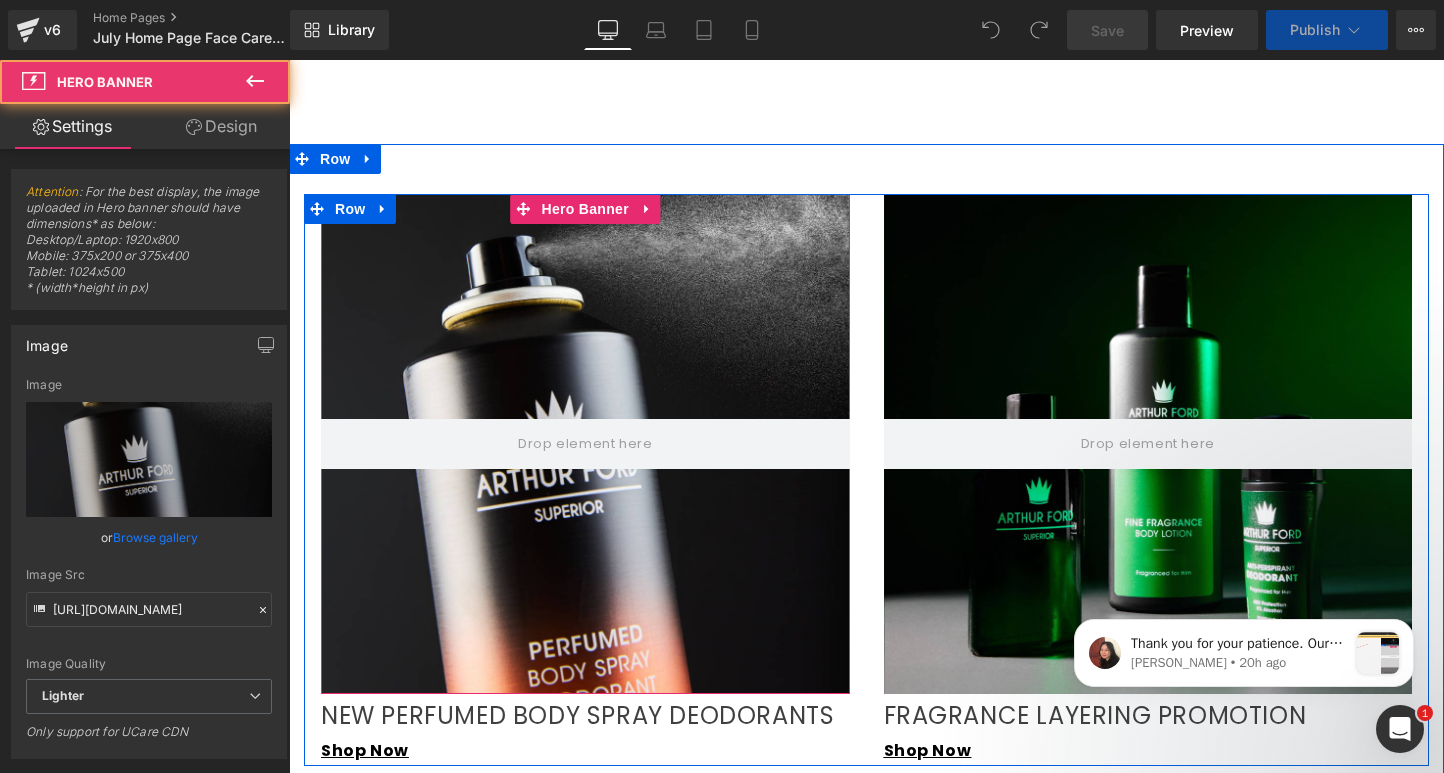 scroll, scrollTop: 0, scrollLeft: 0, axis: both 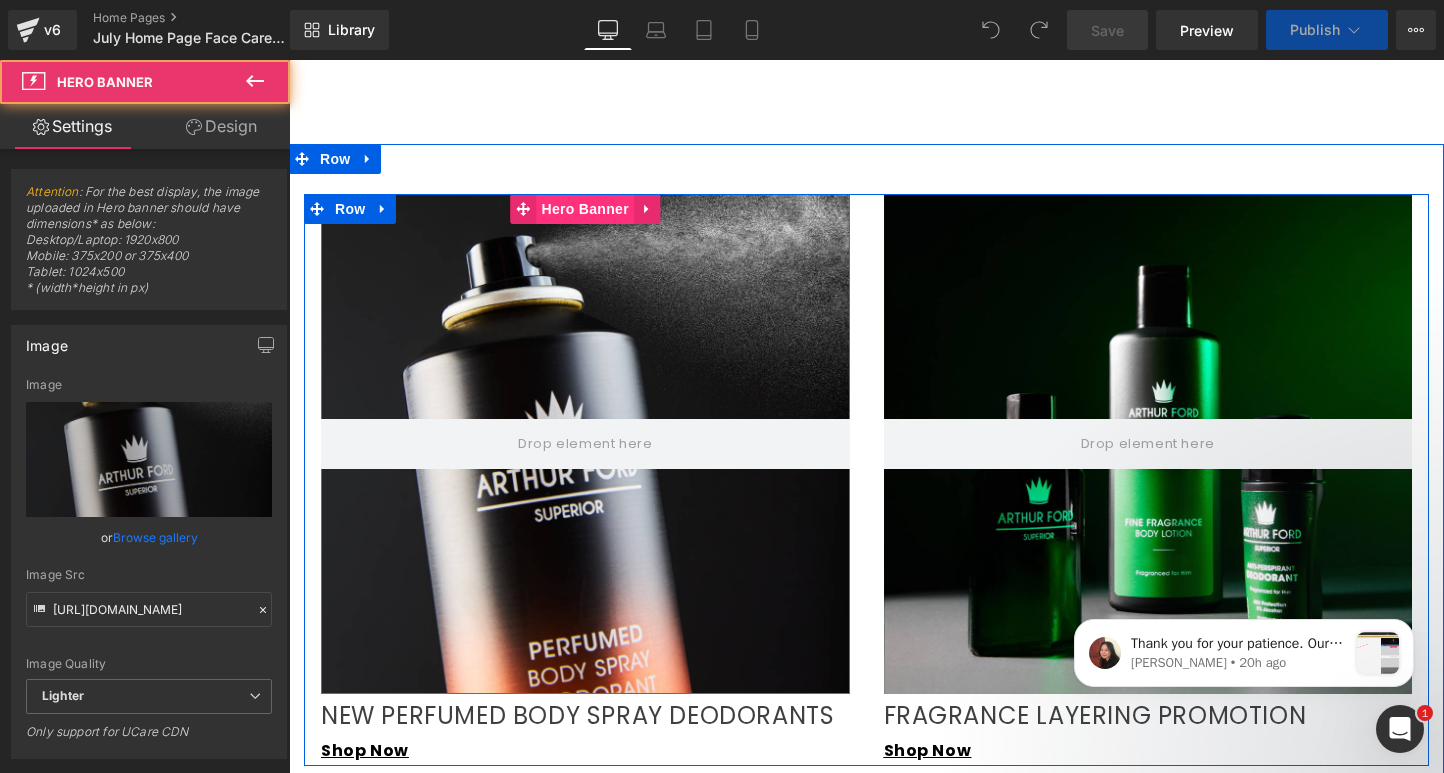 click on "Hero Banner" at bounding box center [585, 209] 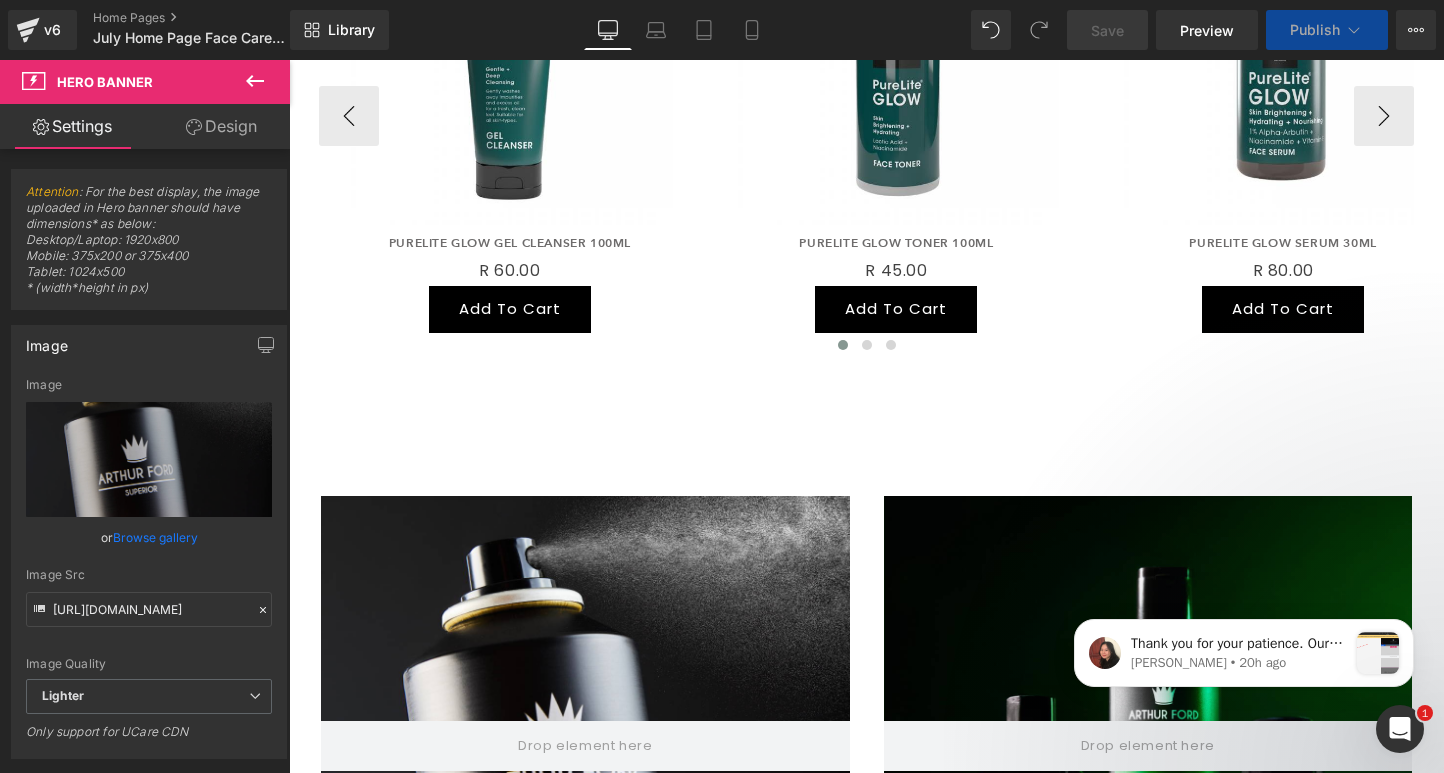 scroll, scrollTop: 1259, scrollLeft: 0, axis: vertical 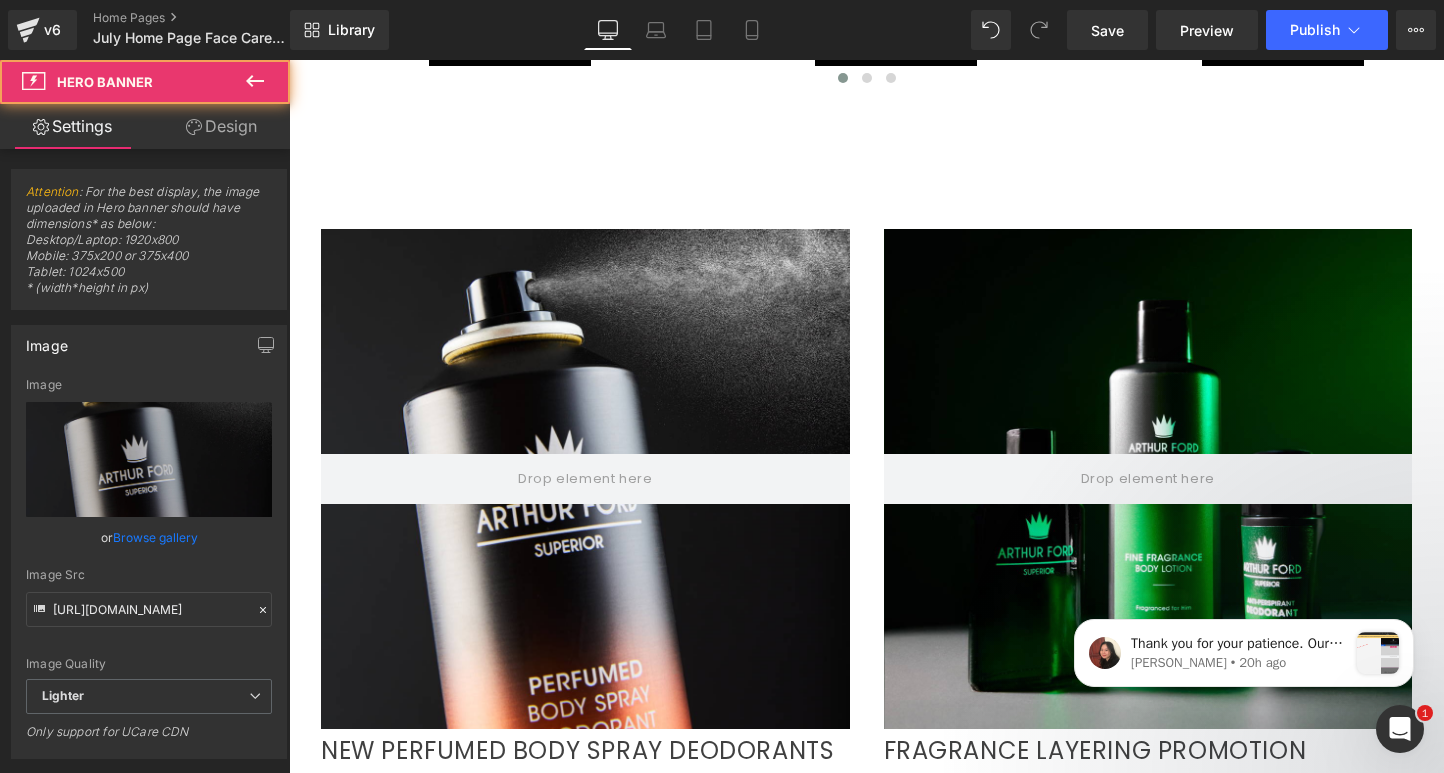 click at bounding box center (585, 479) 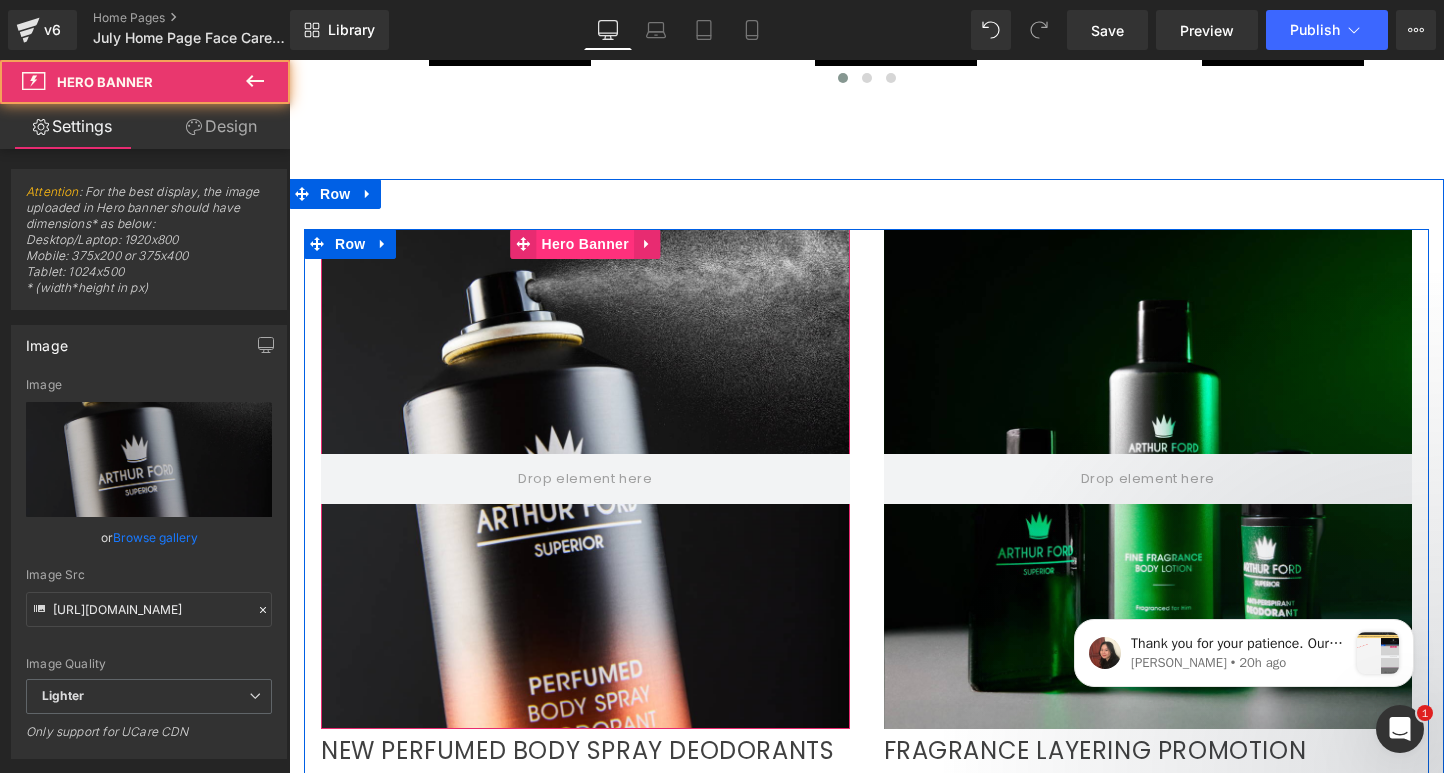 click on "Hero Banner" at bounding box center (585, 244) 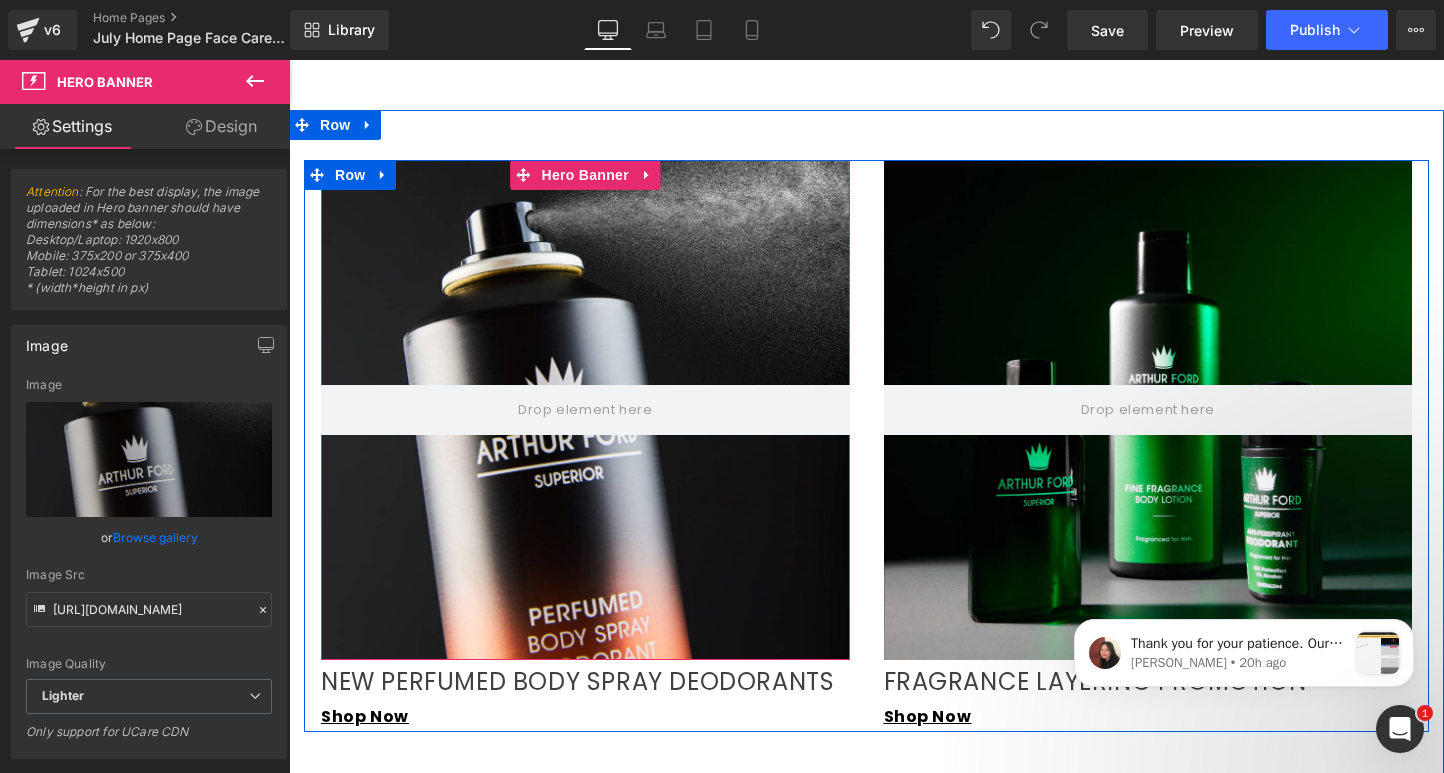 scroll, scrollTop: 1358, scrollLeft: 0, axis: vertical 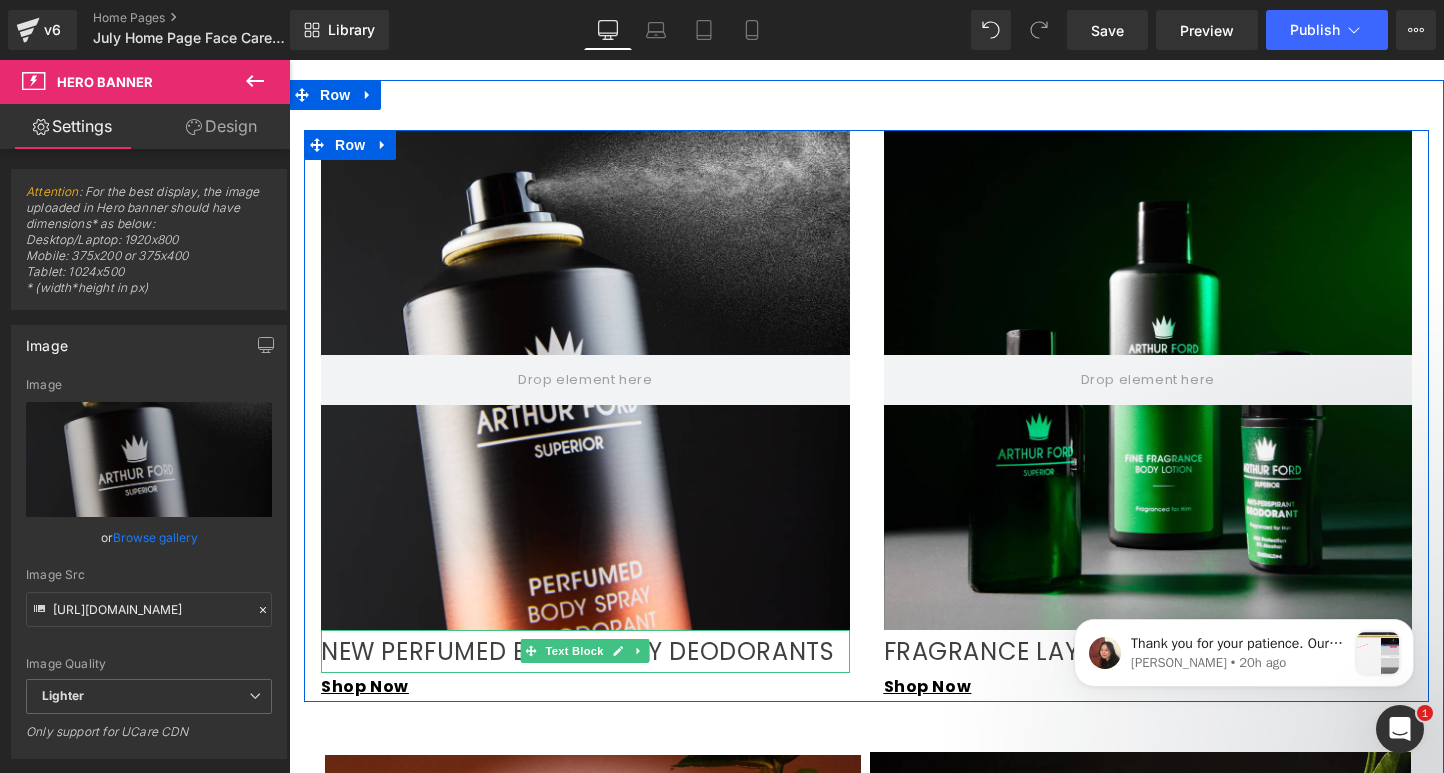 click on "NEW PERFUMED BODY SPRAY DEODORANTS" at bounding box center [585, 651] 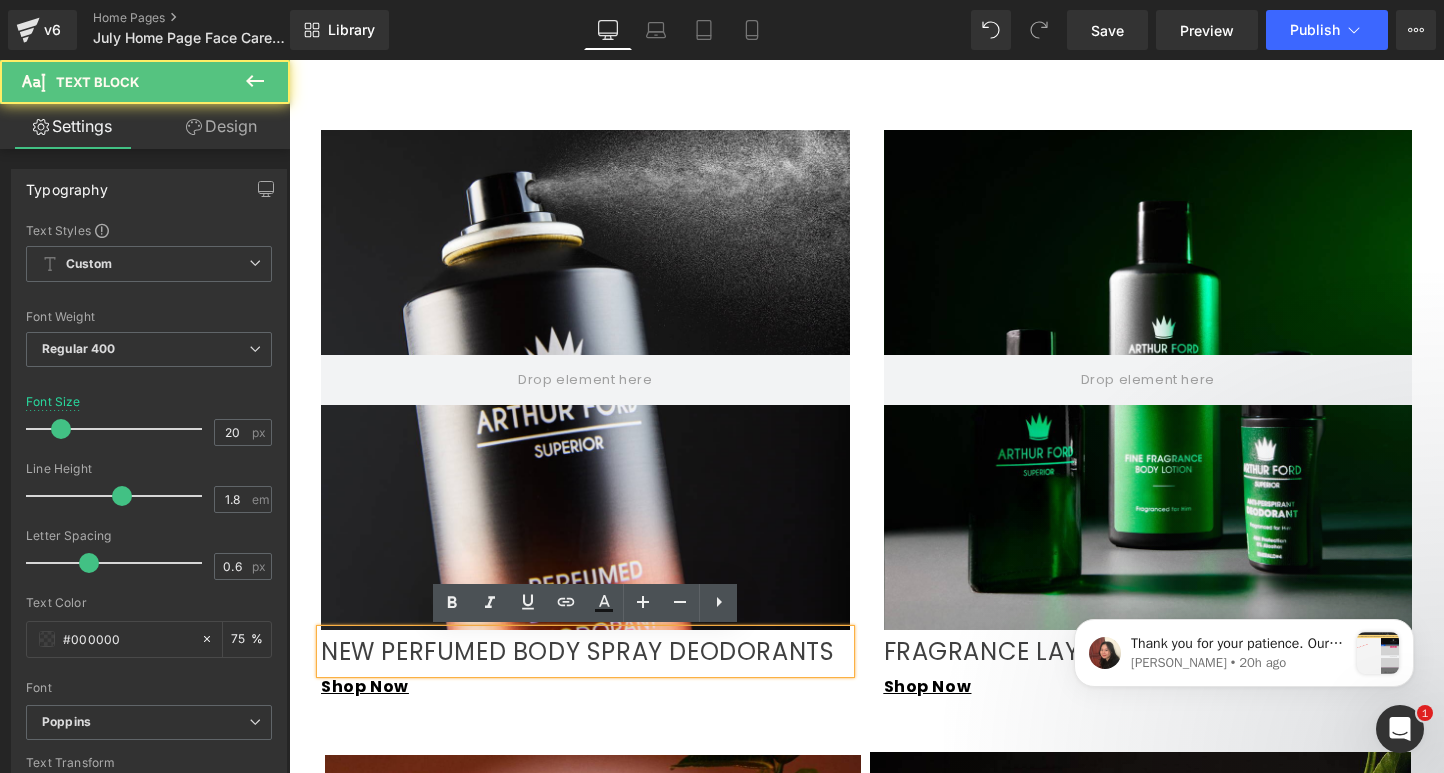 click on "NEW PERFUMED BODY SPRAY DEODORANTS" at bounding box center (585, 651) 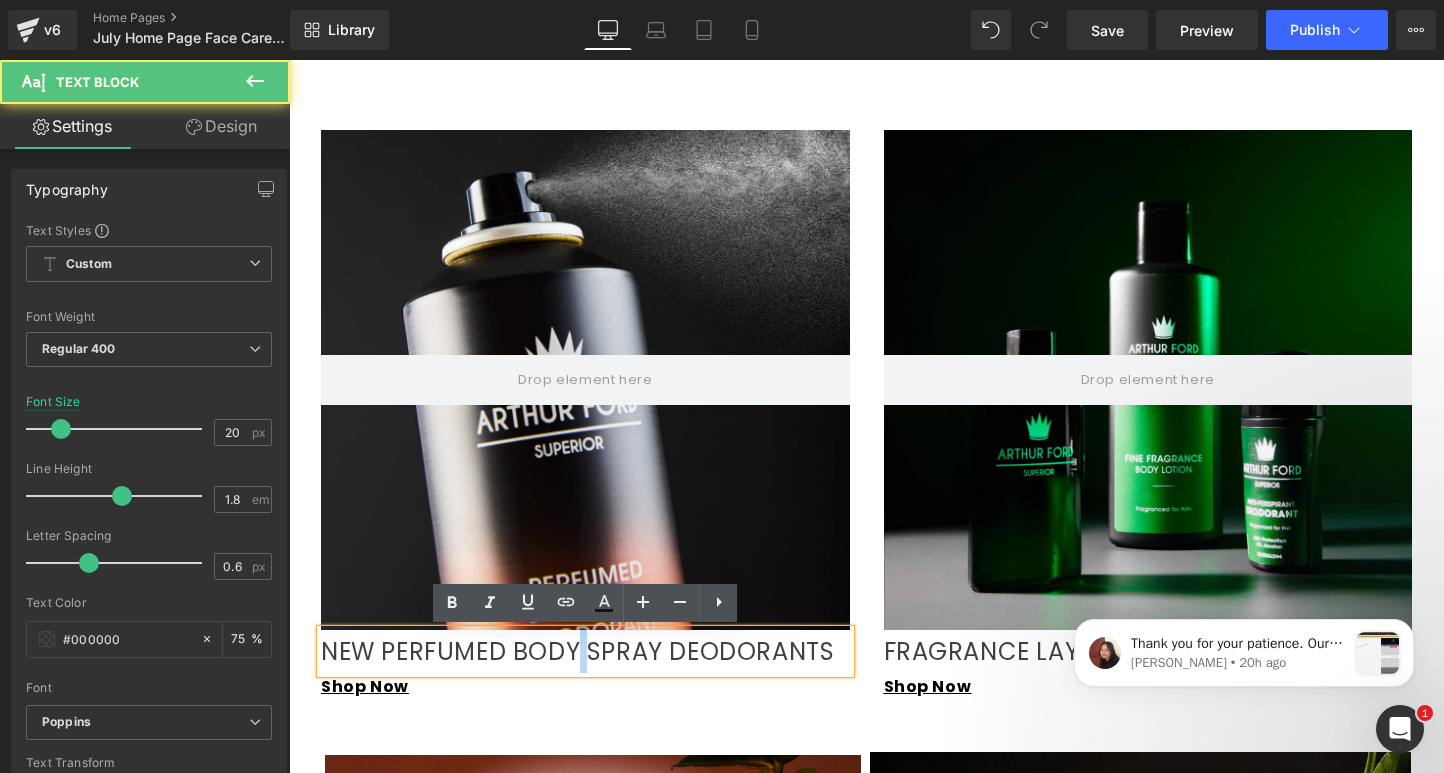 click on "NEW PERFUMED BODY SPRAY DEODORANTS" at bounding box center [585, 651] 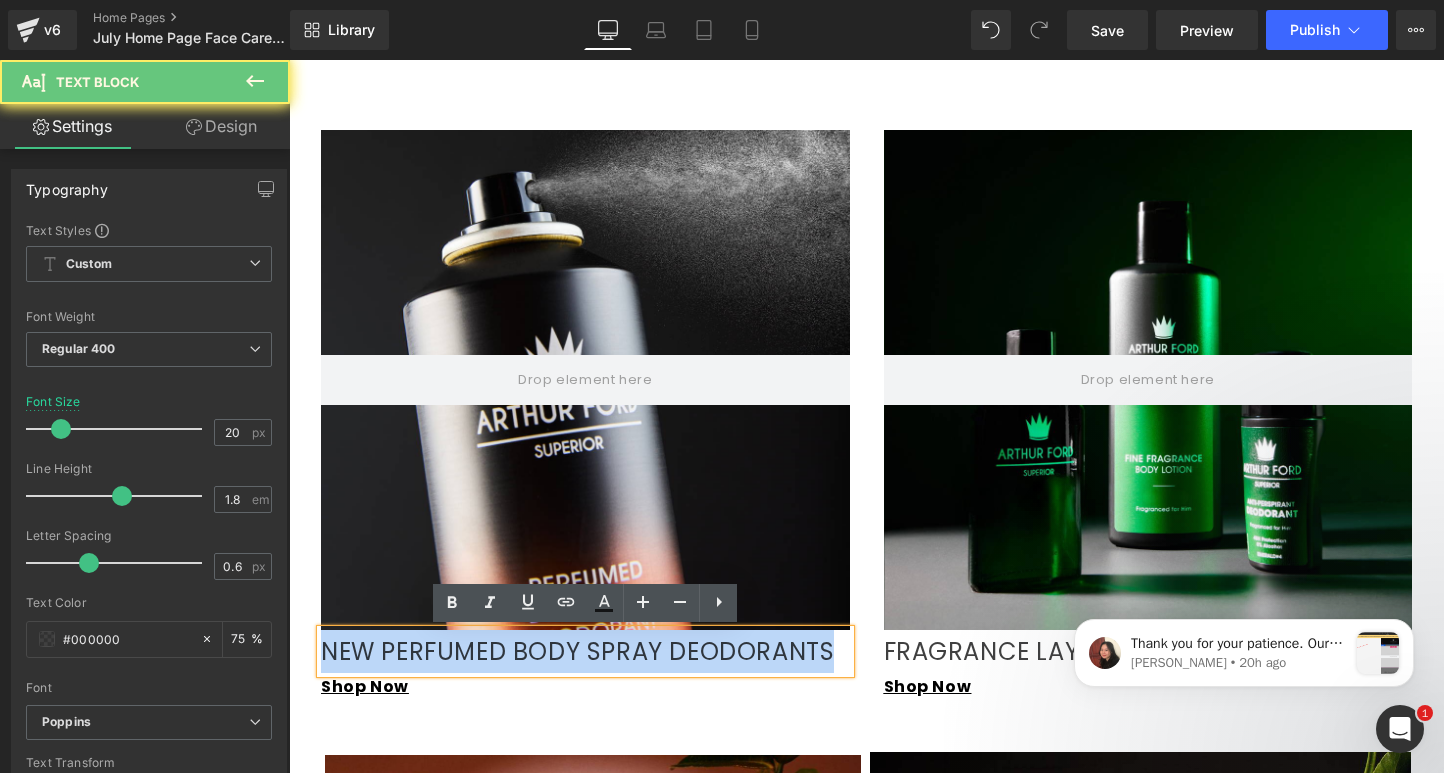 click on "NEW PERFUMED BODY SPRAY DEODORANTS" at bounding box center (585, 651) 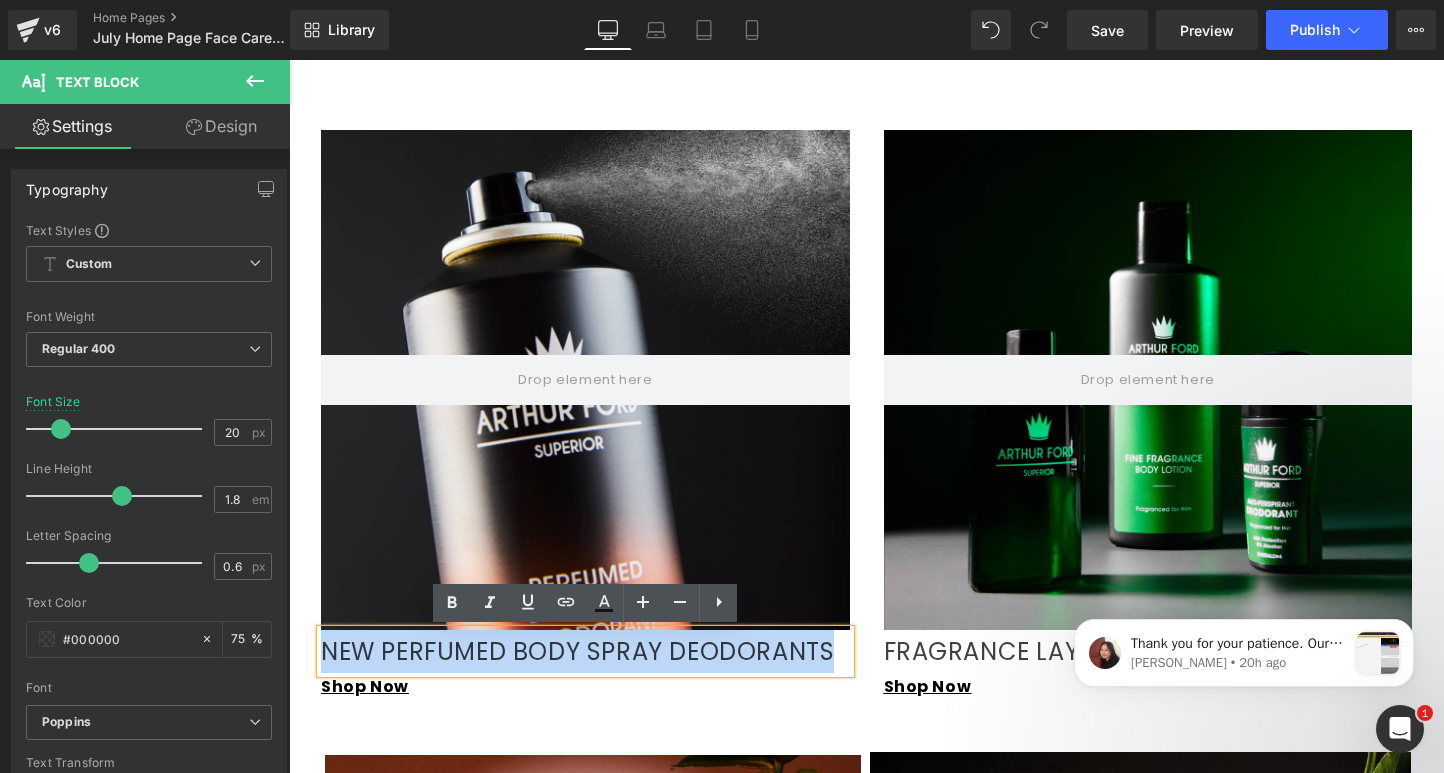 click on "NEW PERFUMED BODY SPRAY DEODORANTS" at bounding box center [585, 651] 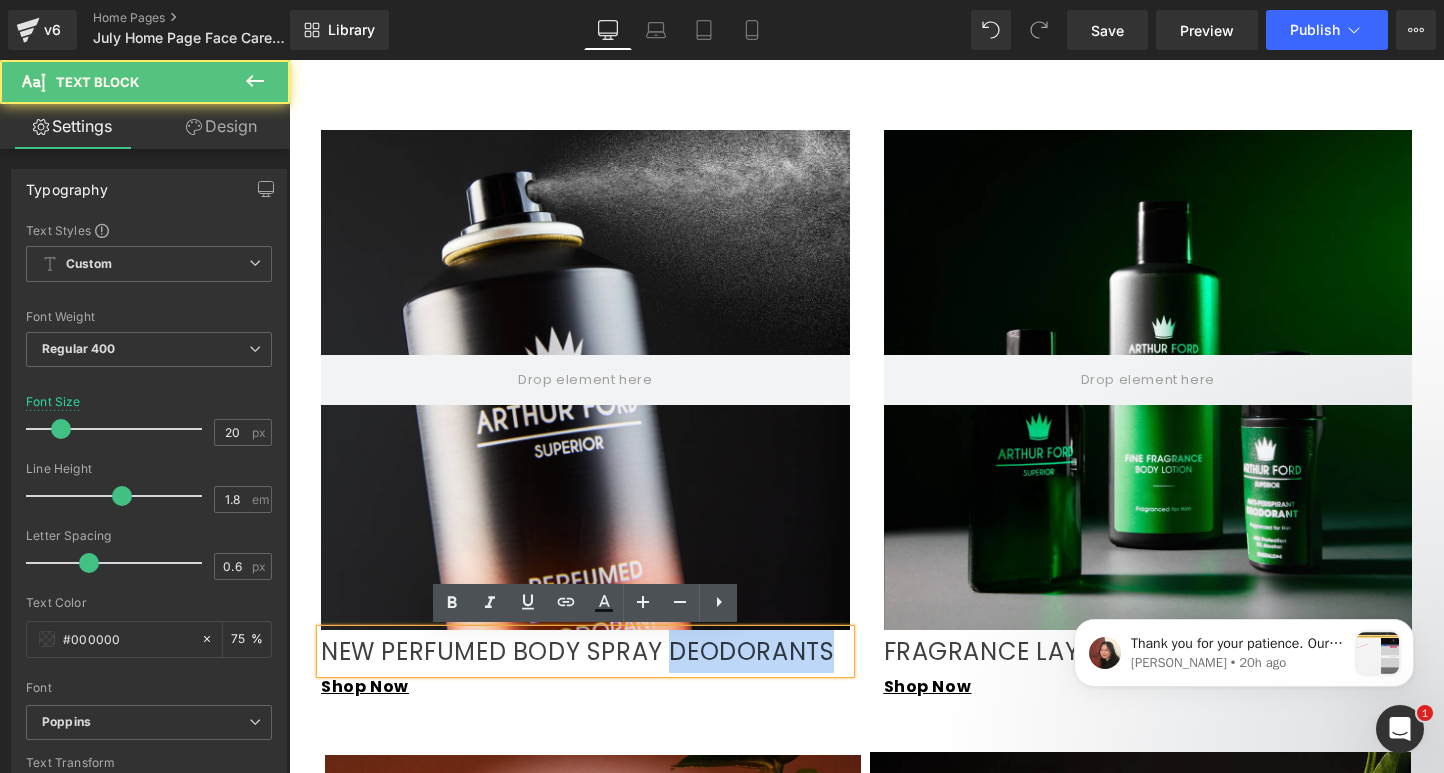 drag, startPoint x: 674, startPoint y: 653, endPoint x: 855, endPoint y: 653, distance: 181 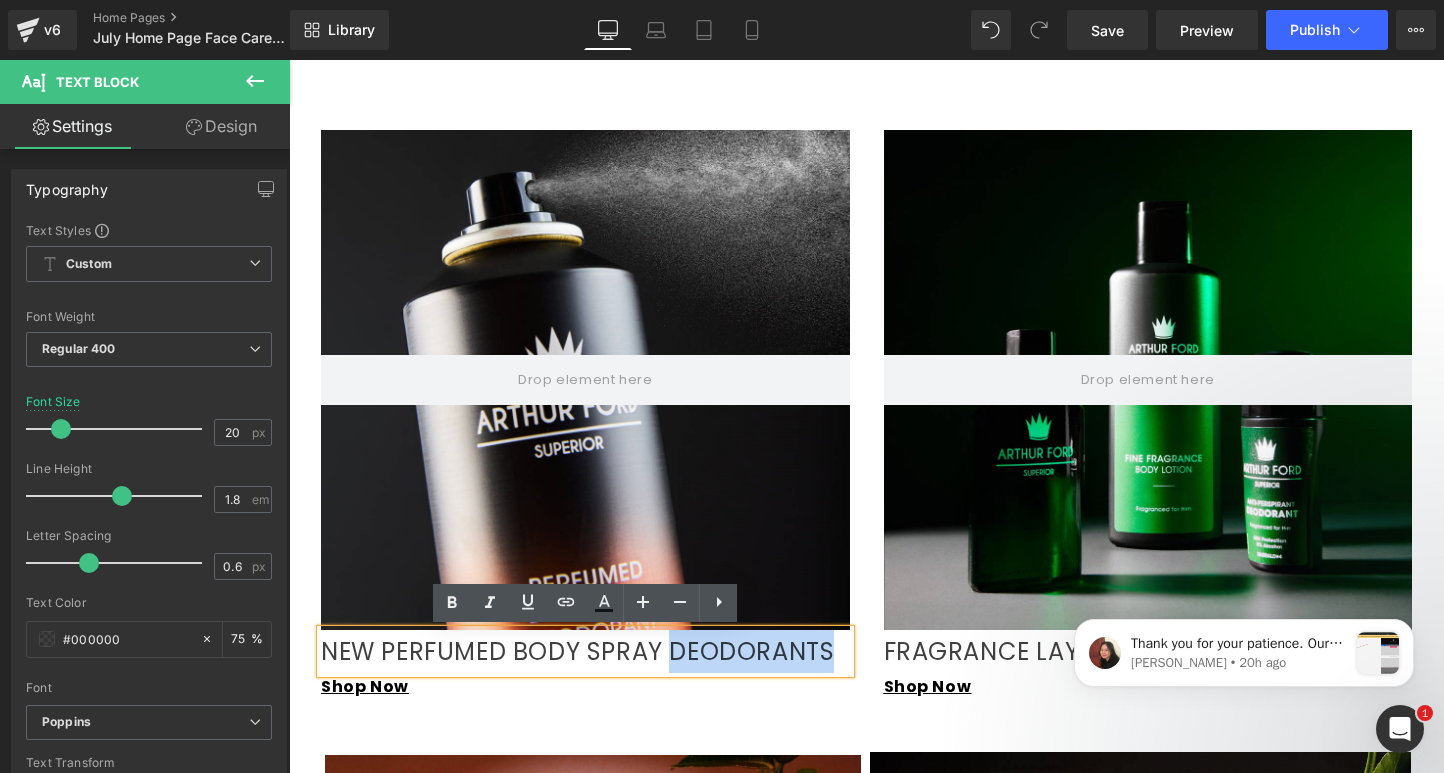 type 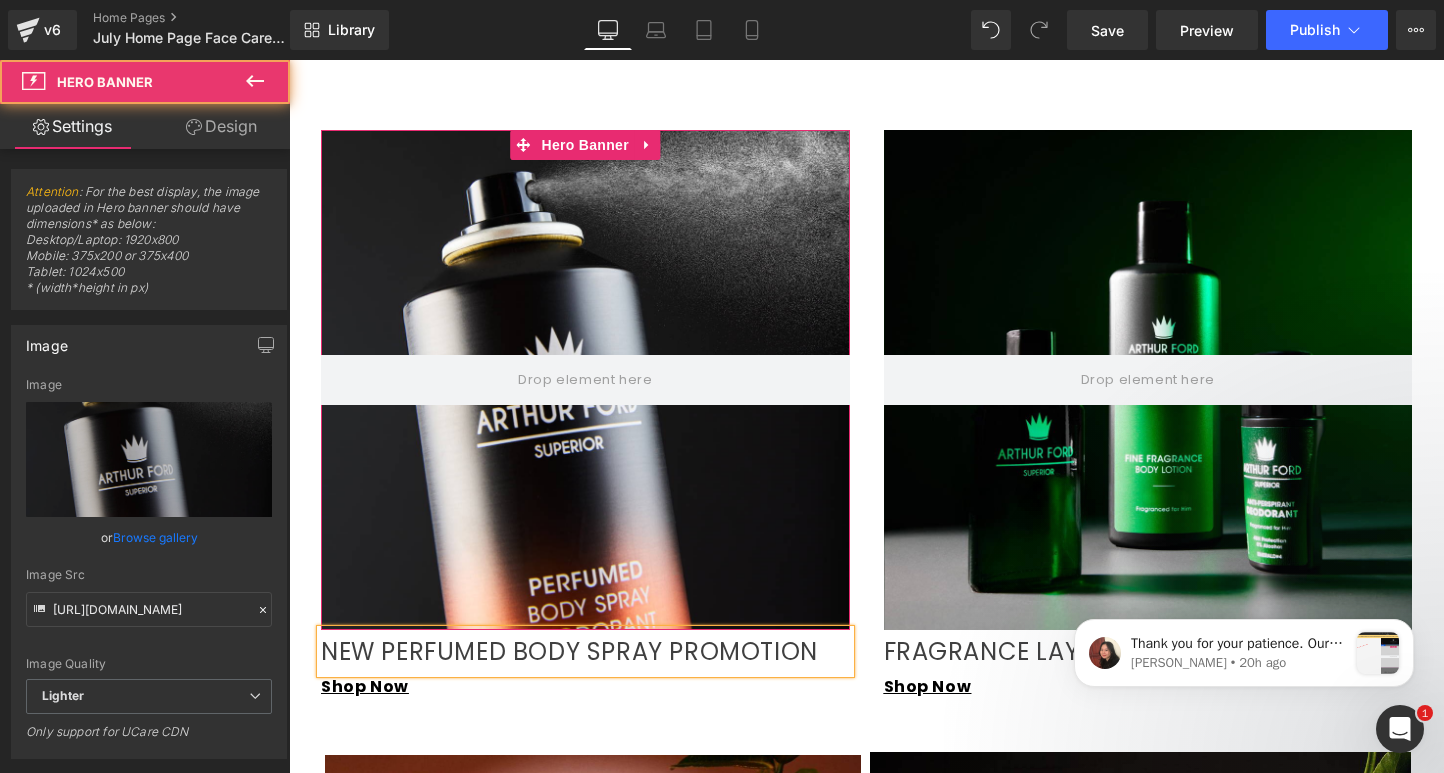 click at bounding box center [585, 380] 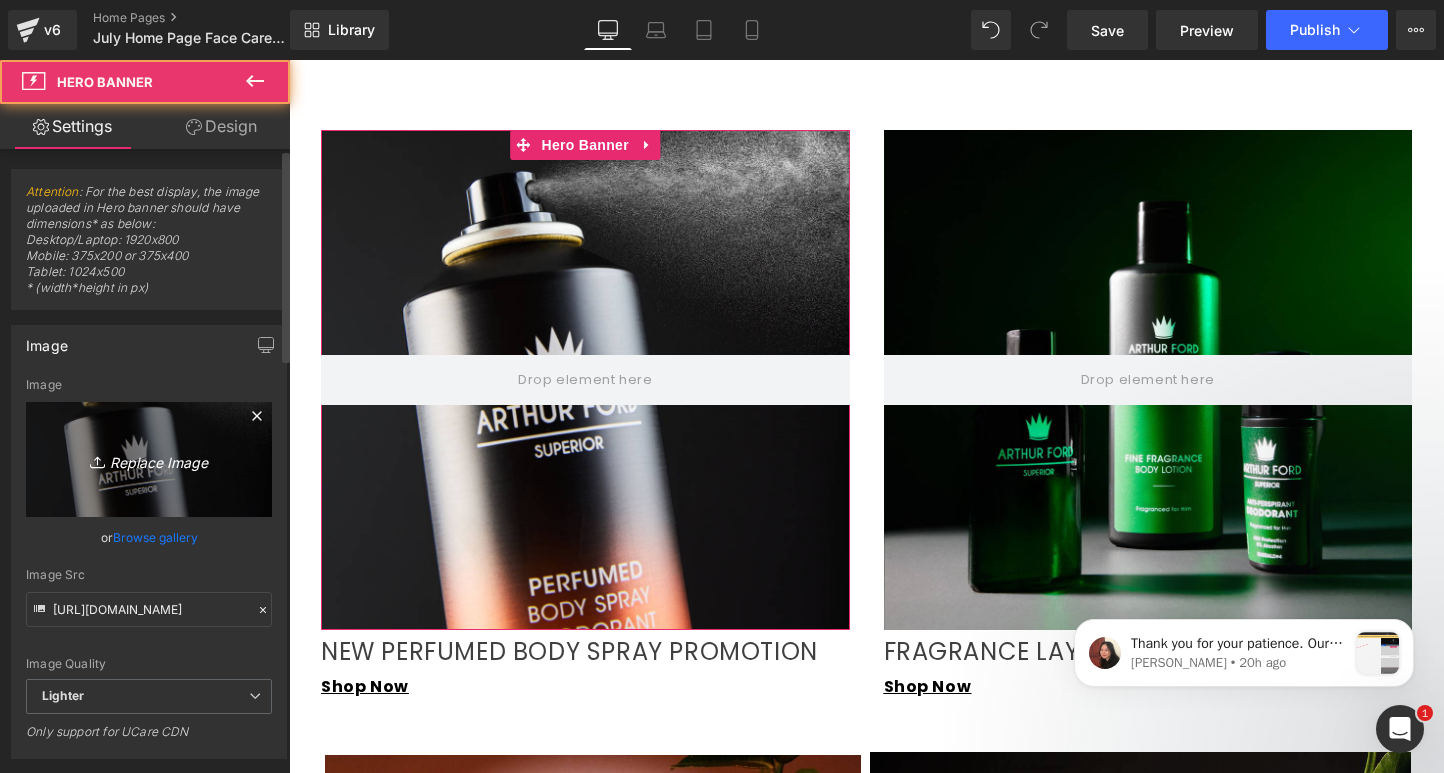 click on "Replace Image" at bounding box center [149, 459] 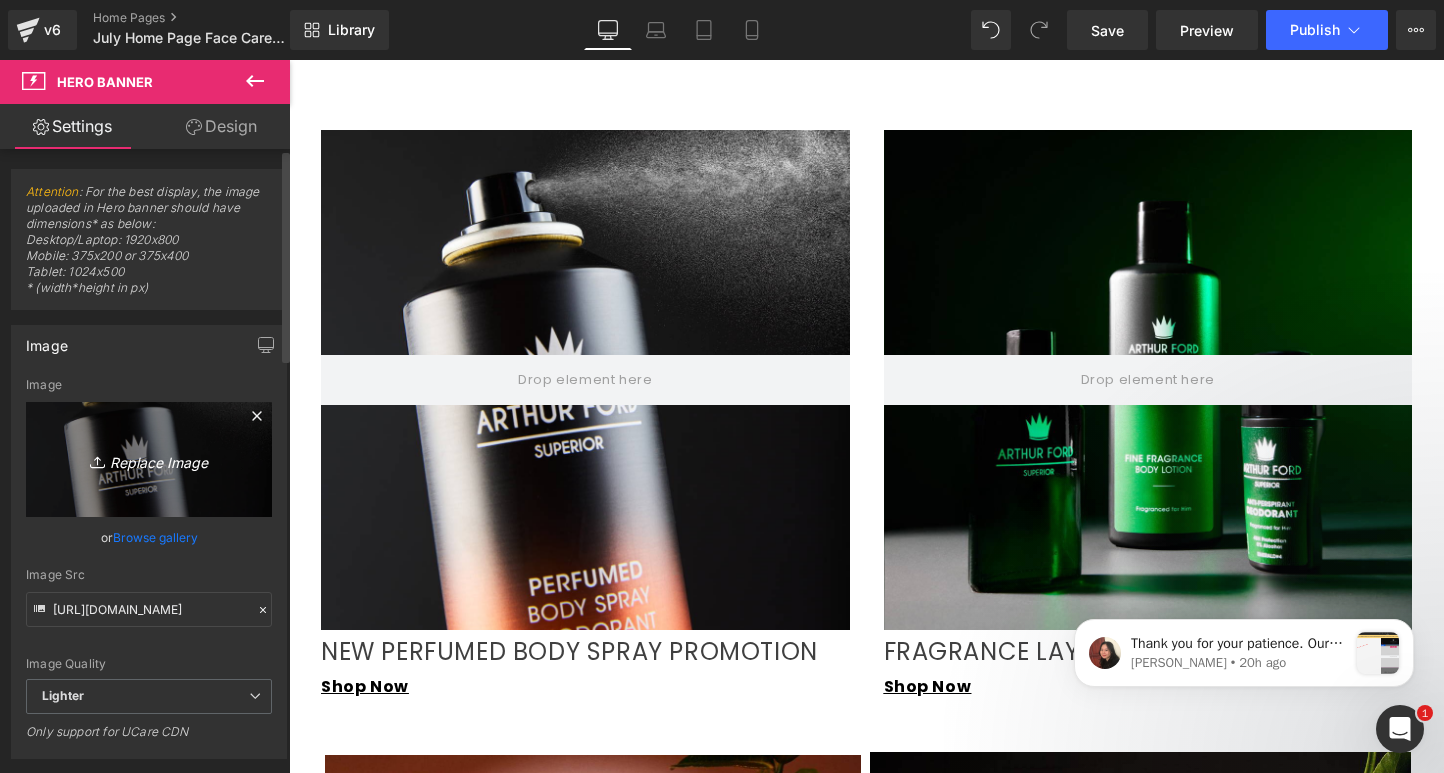 type on "C:\fakepath\pink 2.png" 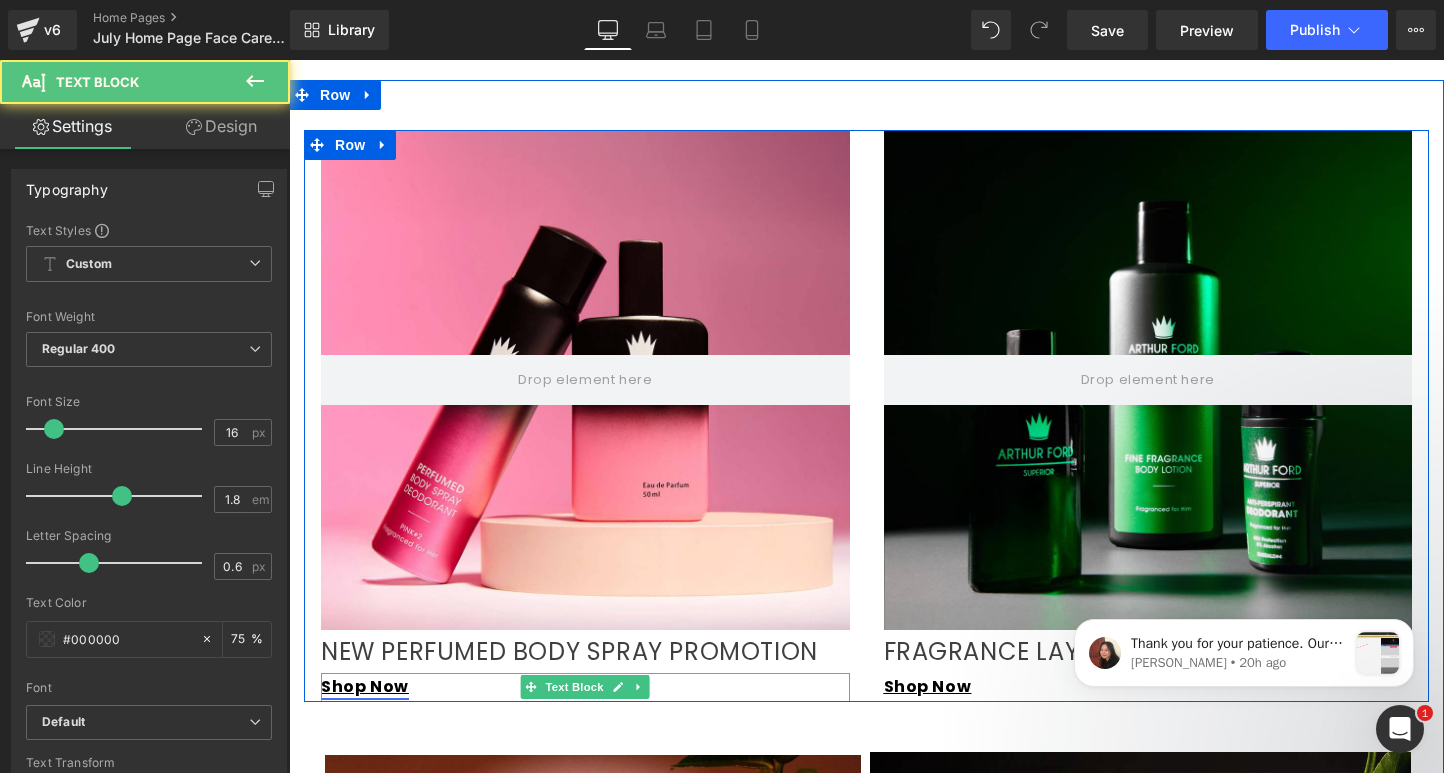 click on "Shop Now" at bounding box center [365, 686] 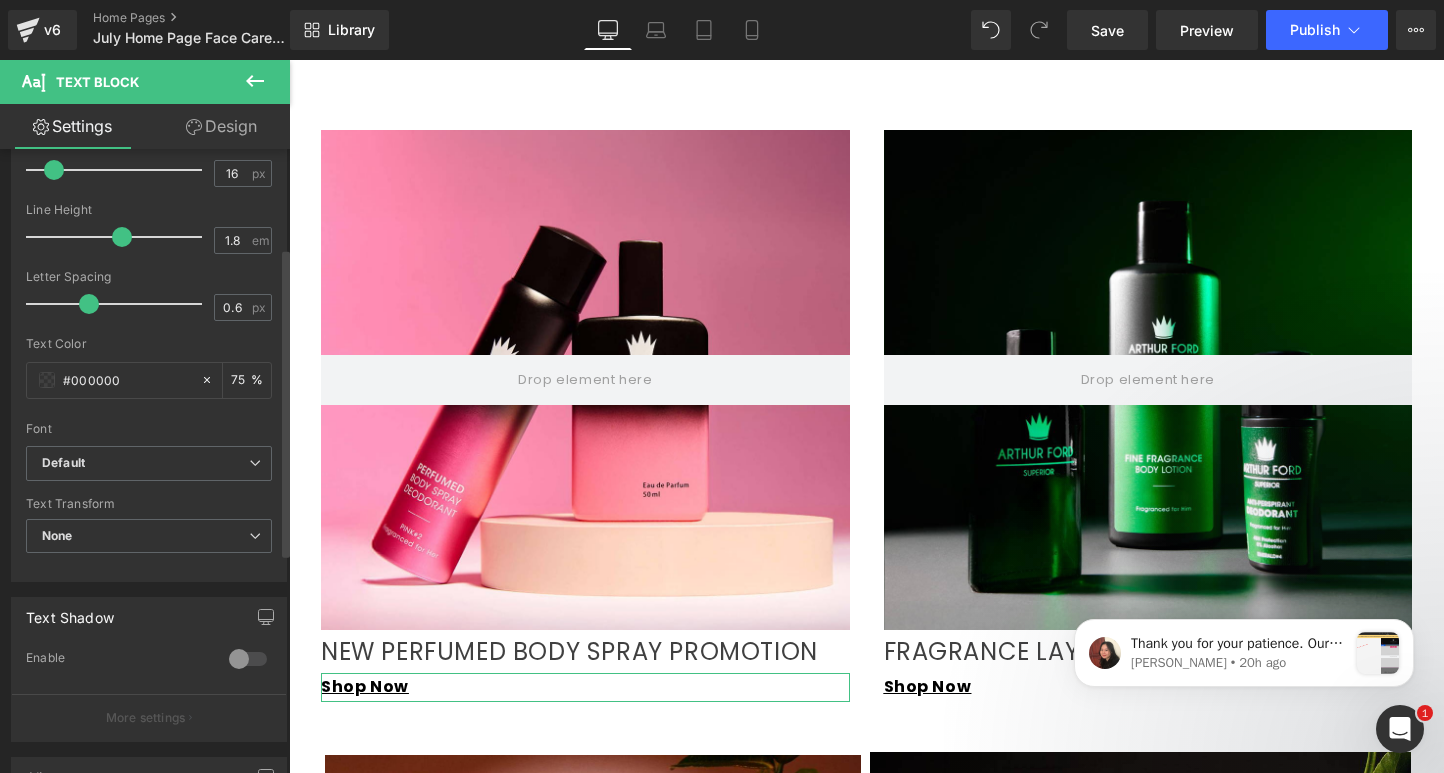 scroll, scrollTop: 91, scrollLeft: 0, axis: vertical 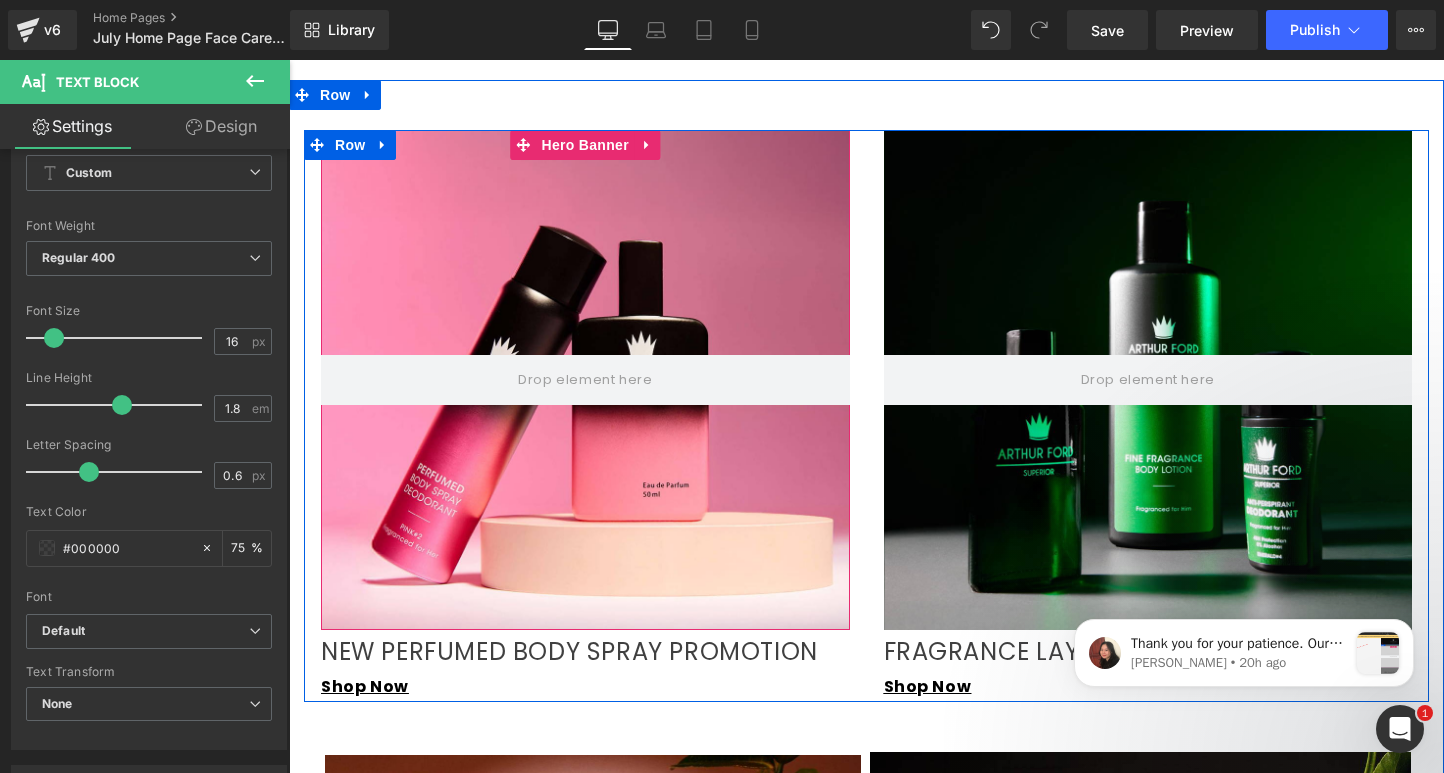 click at bounding box center [585, 380] 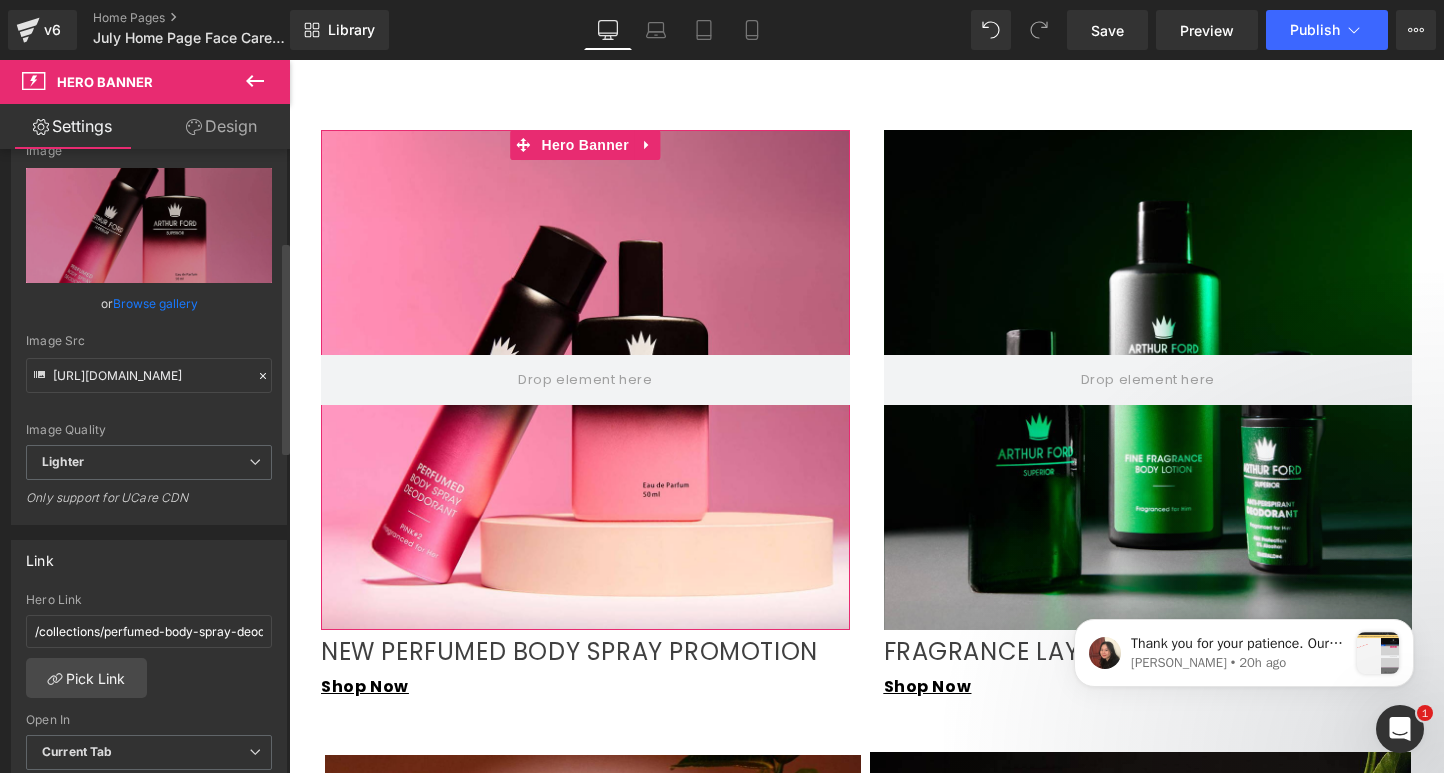 scroll, scrollTop: 393, scrollLeft: 0, axis: vertical 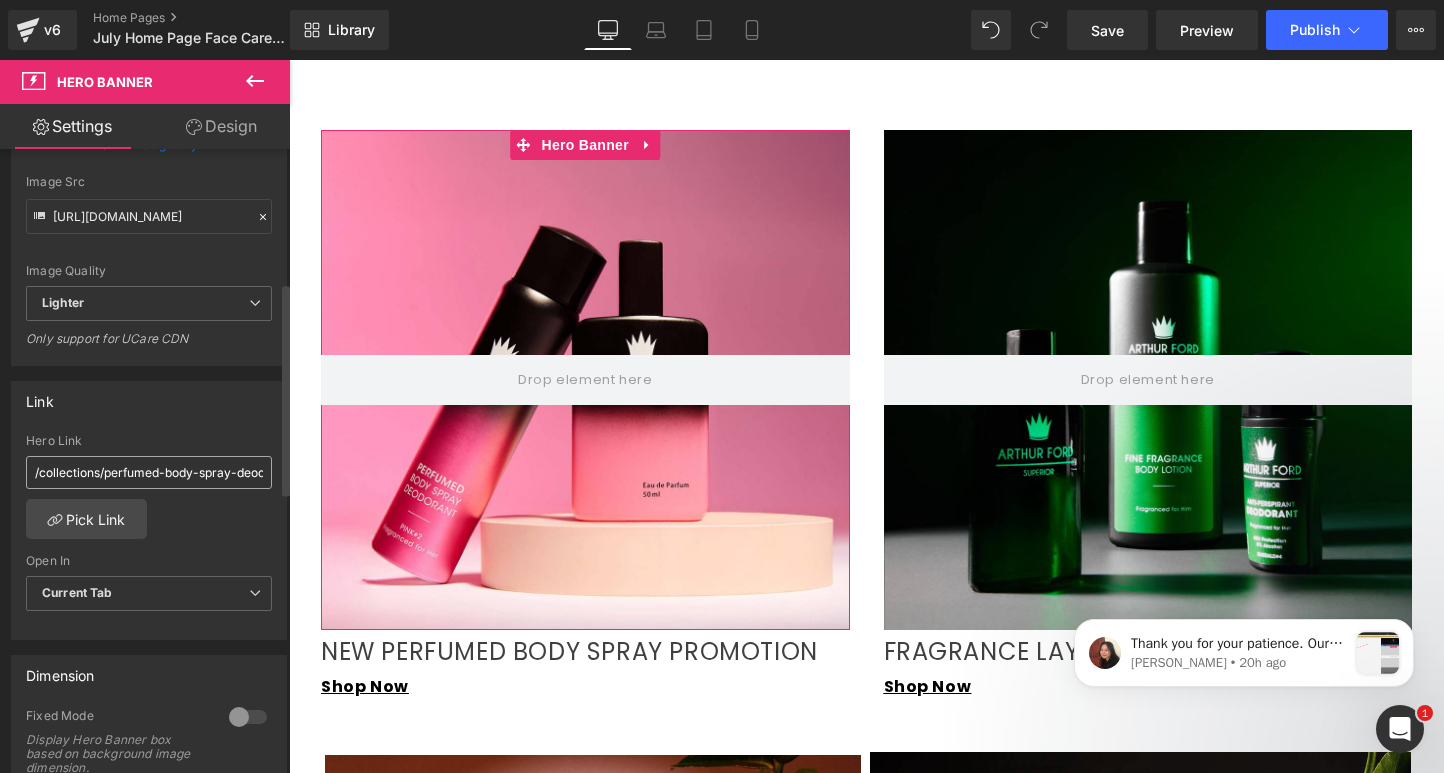 click on "/collections/perfumed-body-spray-deodorants" at bounding box center [149, 472] 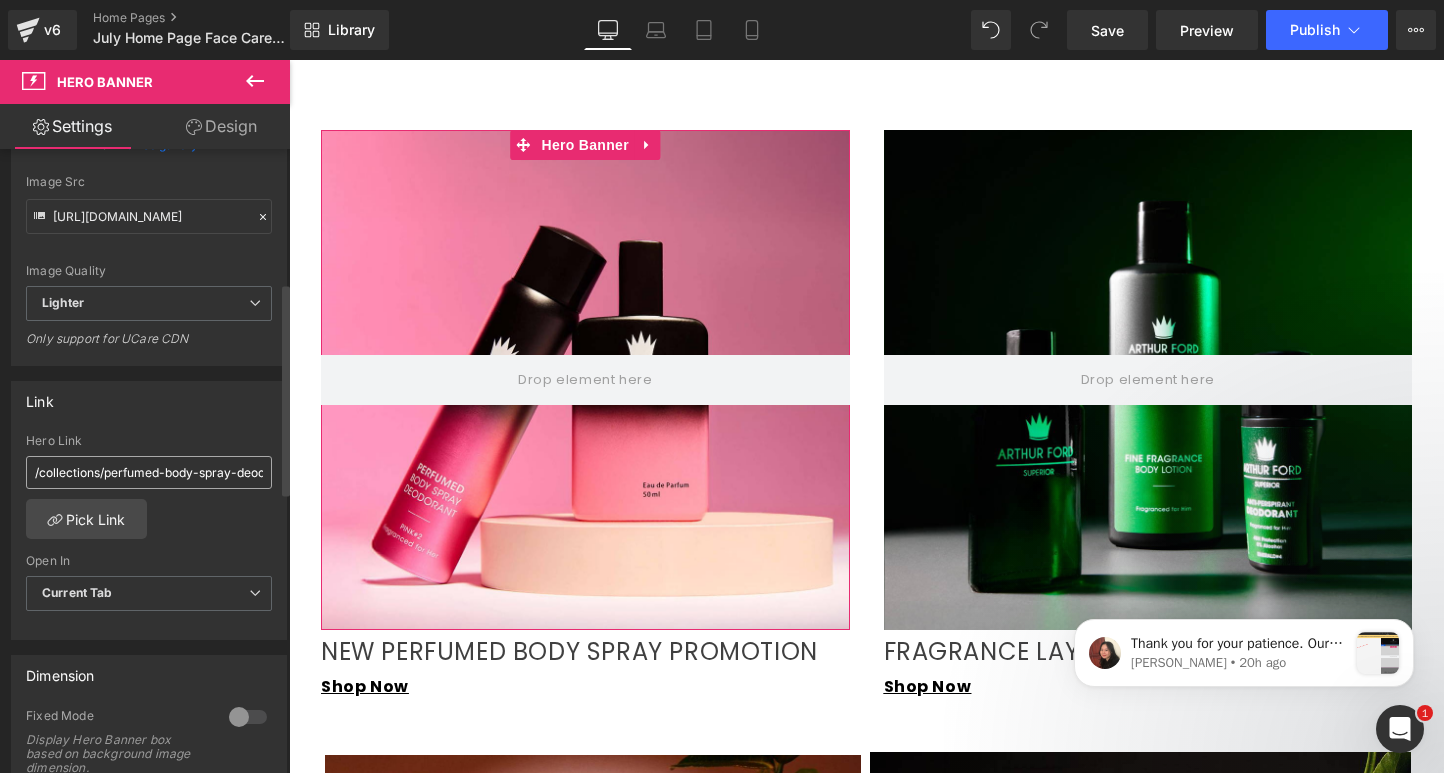 click on "/collections/perfumed-body-spray-deodorants" at bounding box center [149, 472] 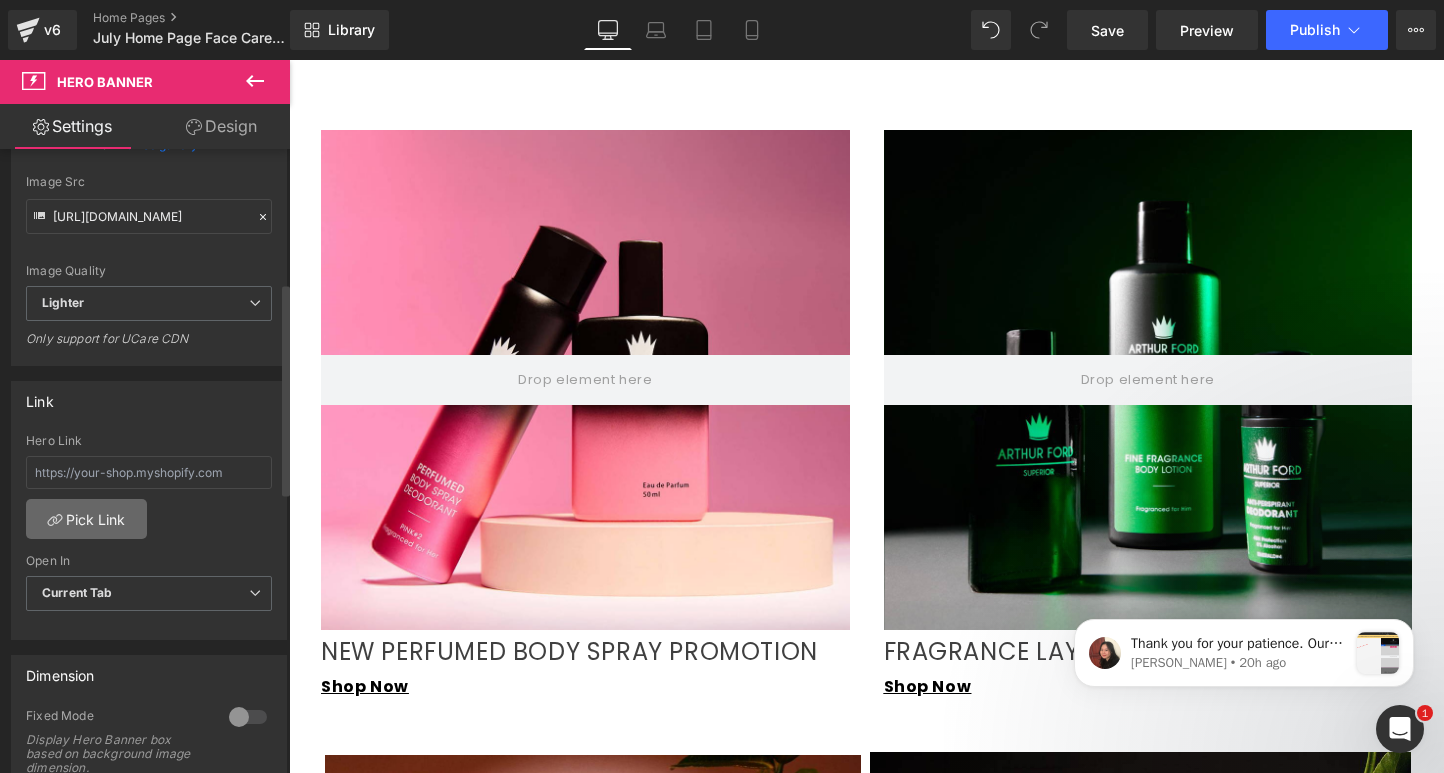 type 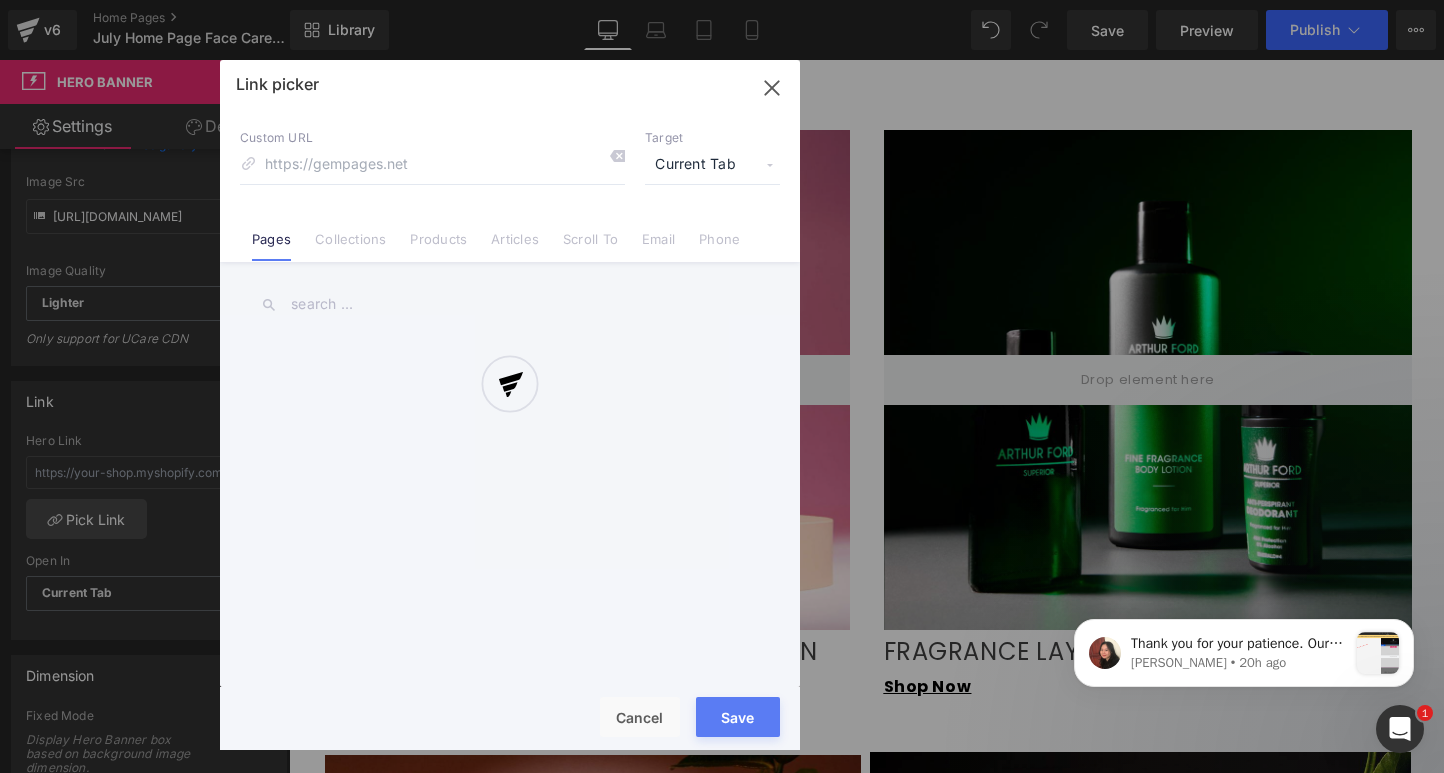 click at bounding box center (510, 405) 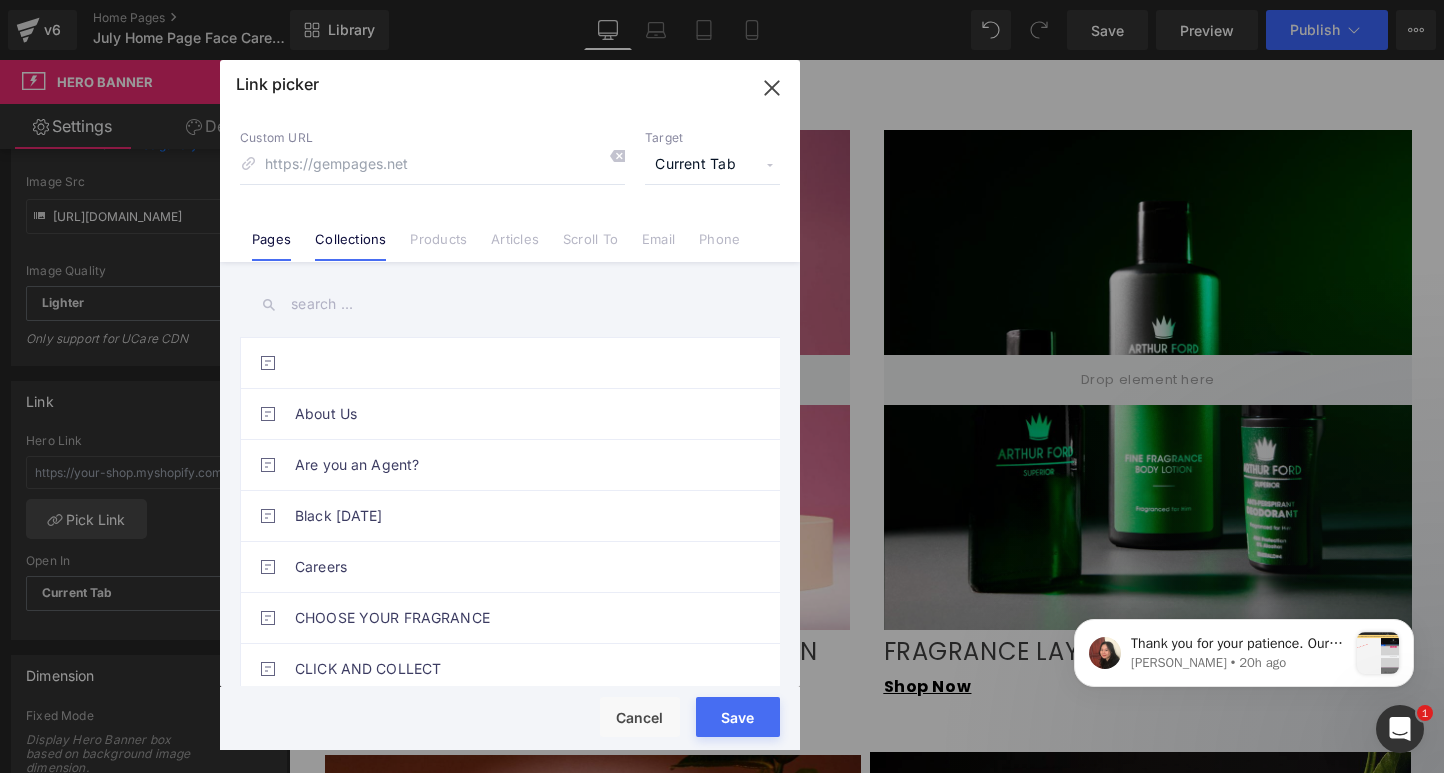 click on "Collections" at bounding box center (350, 246) 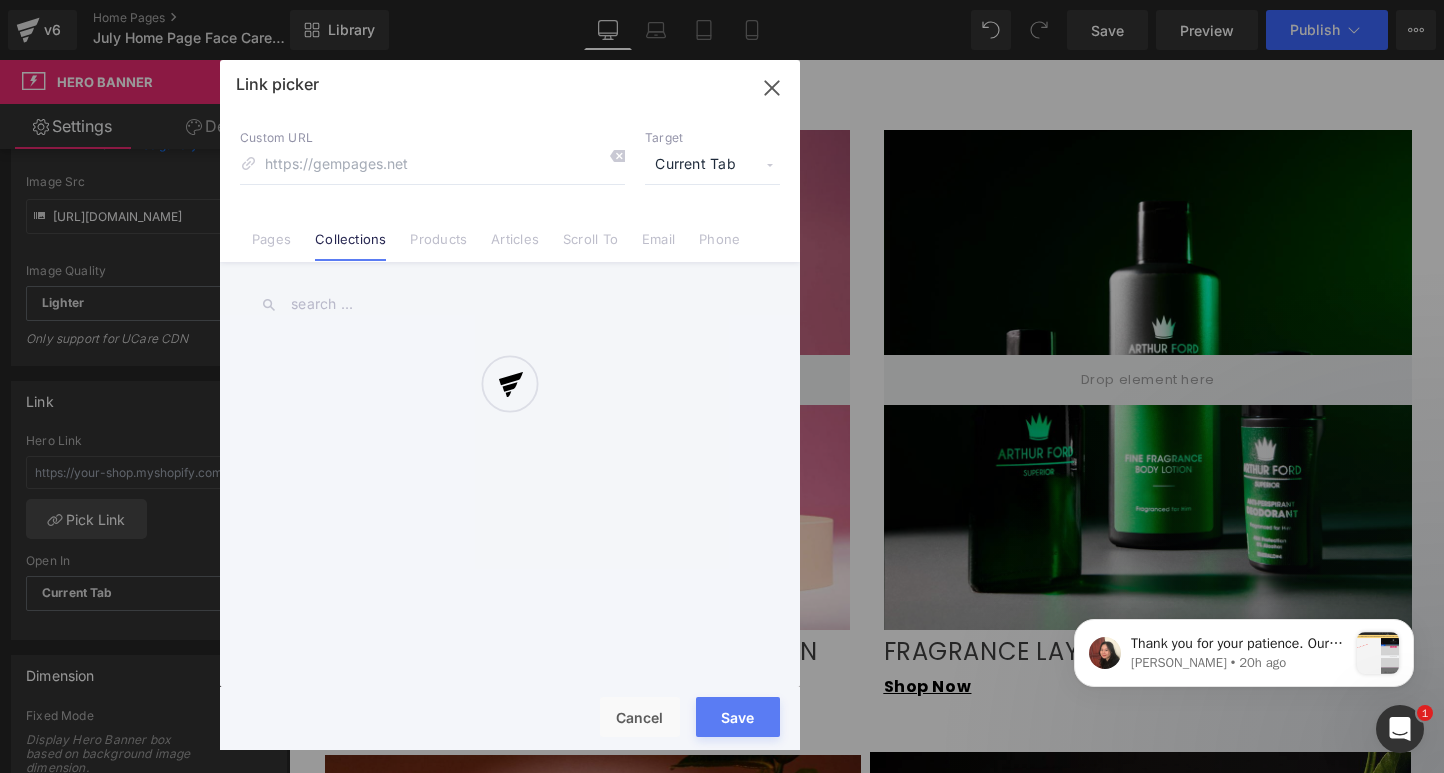 click at bounding box center (510, 405) 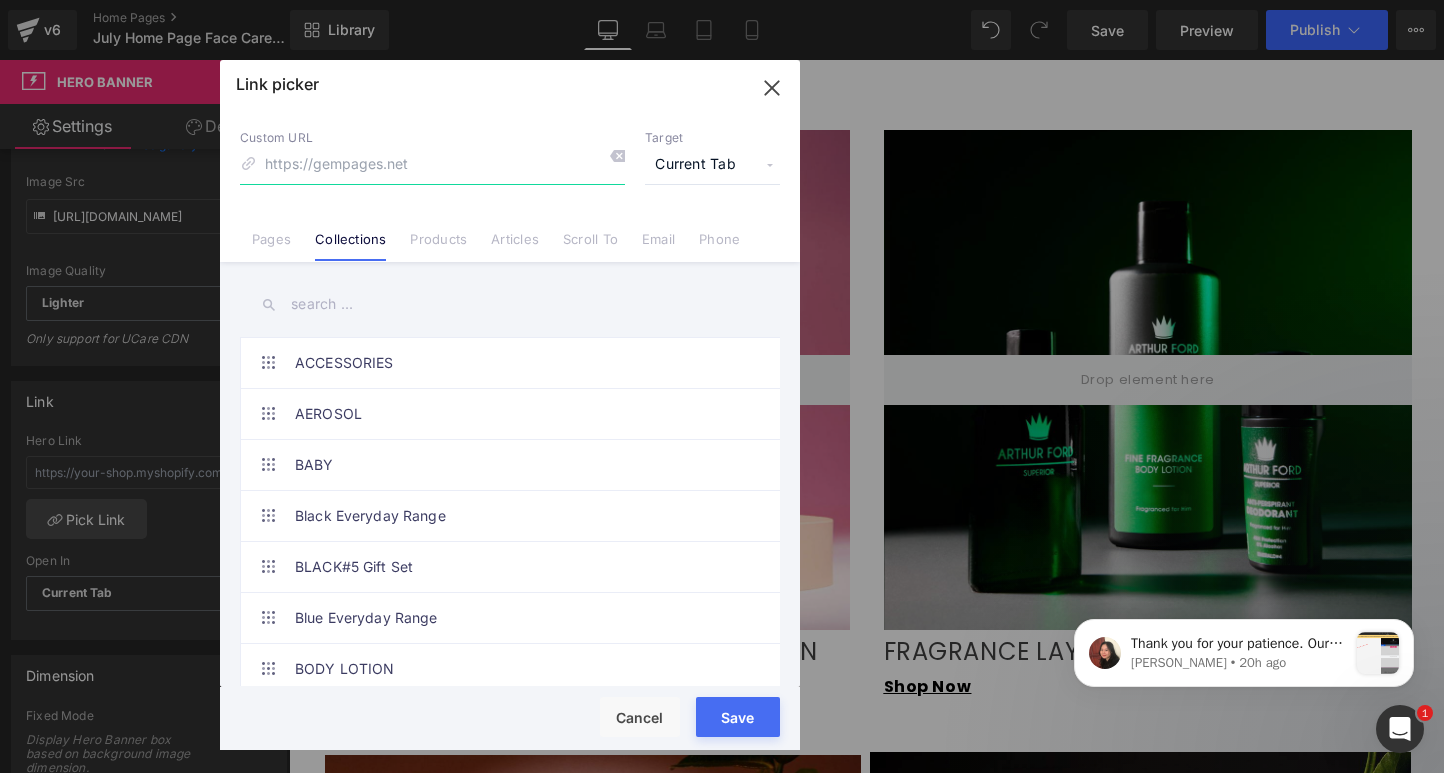 click at bounding box center [432, 165] 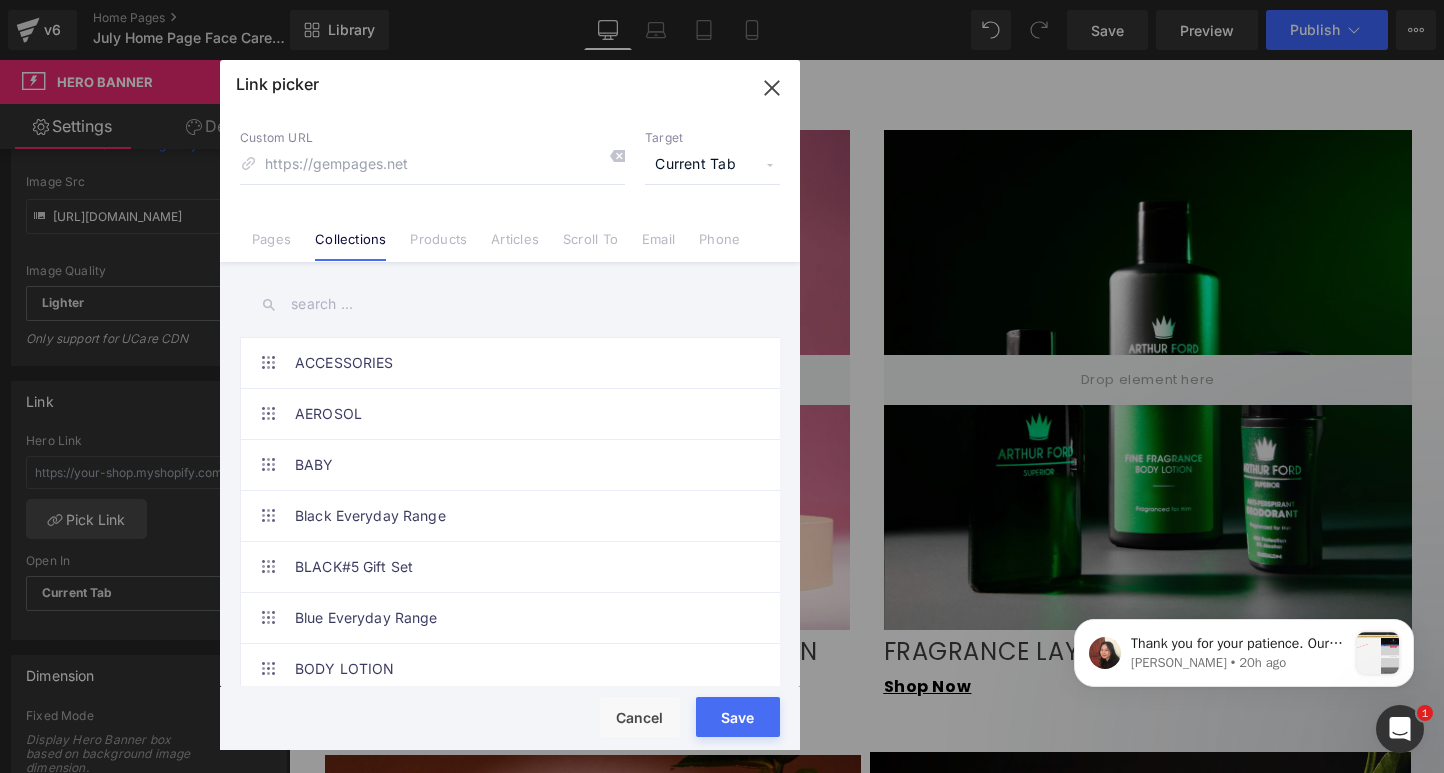 click at bounding box center (510, 304) 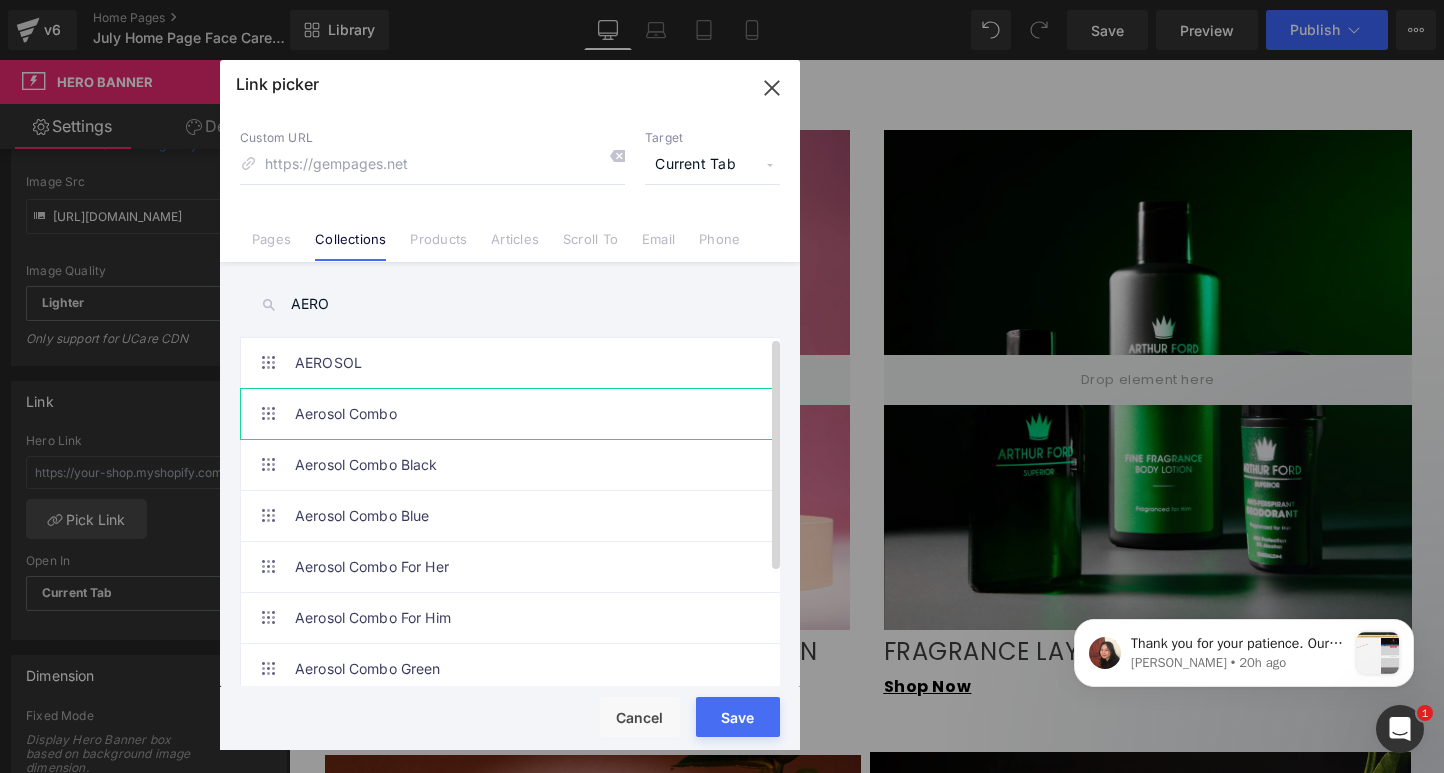 type on "AERO" 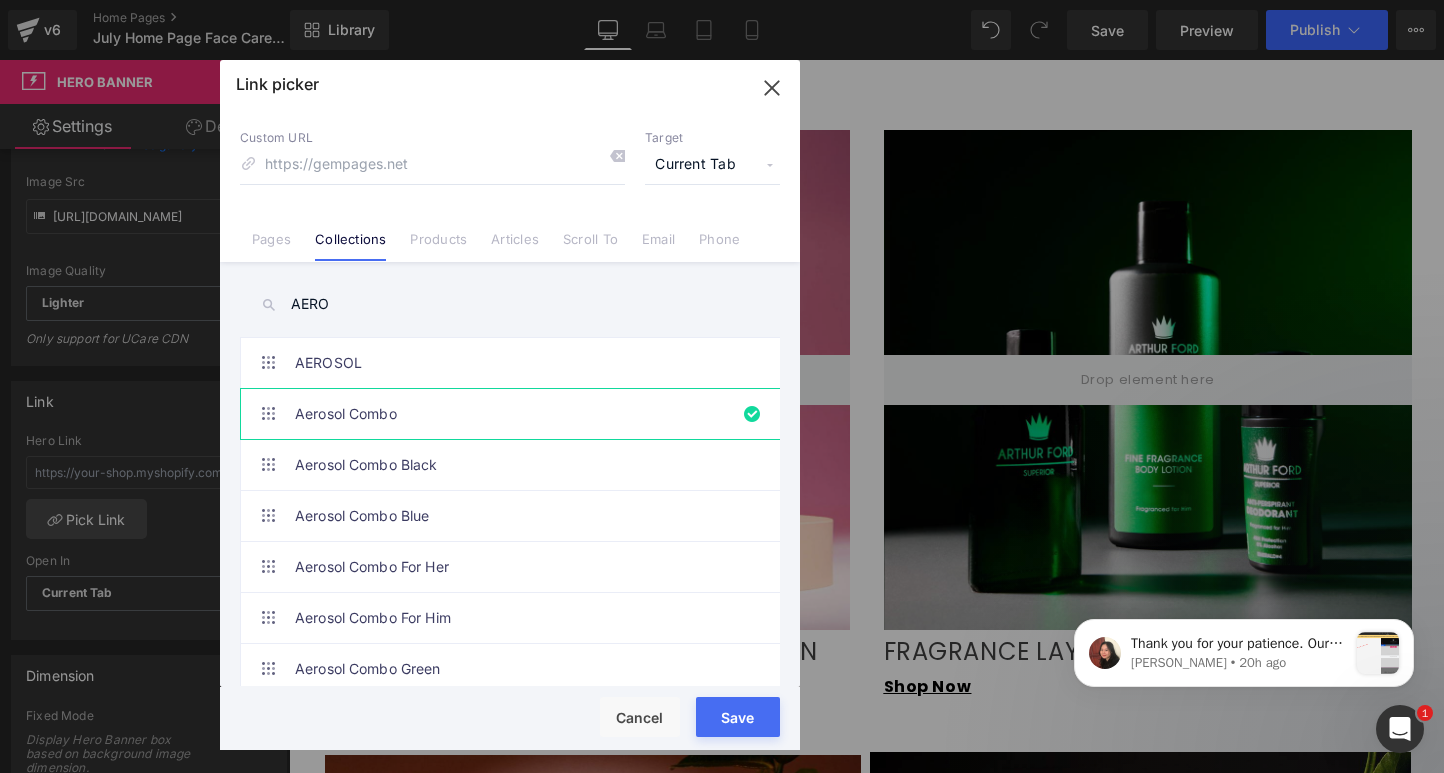 click on "Save" at bounding box center [738, 717] 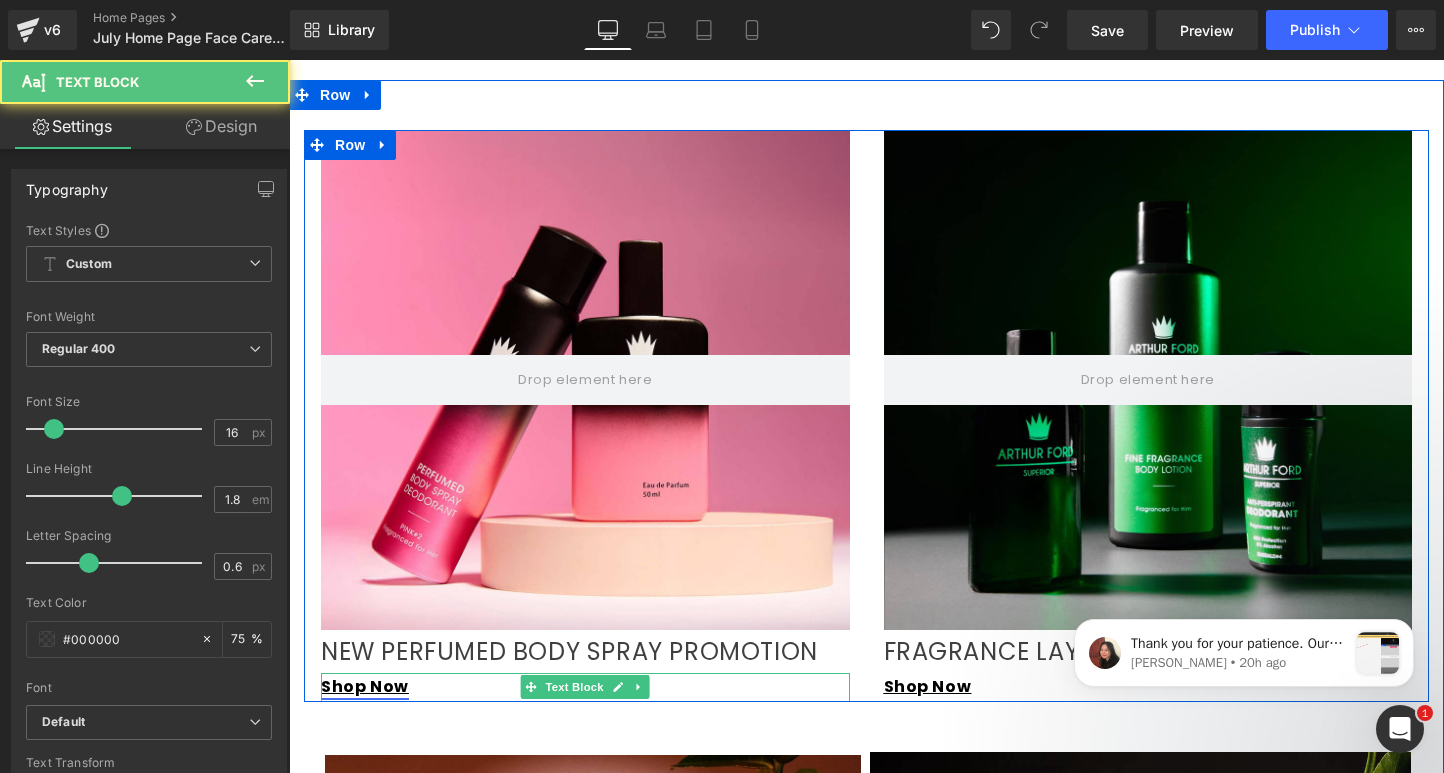 click on "Shop Now" at bounding box center [365, 686] 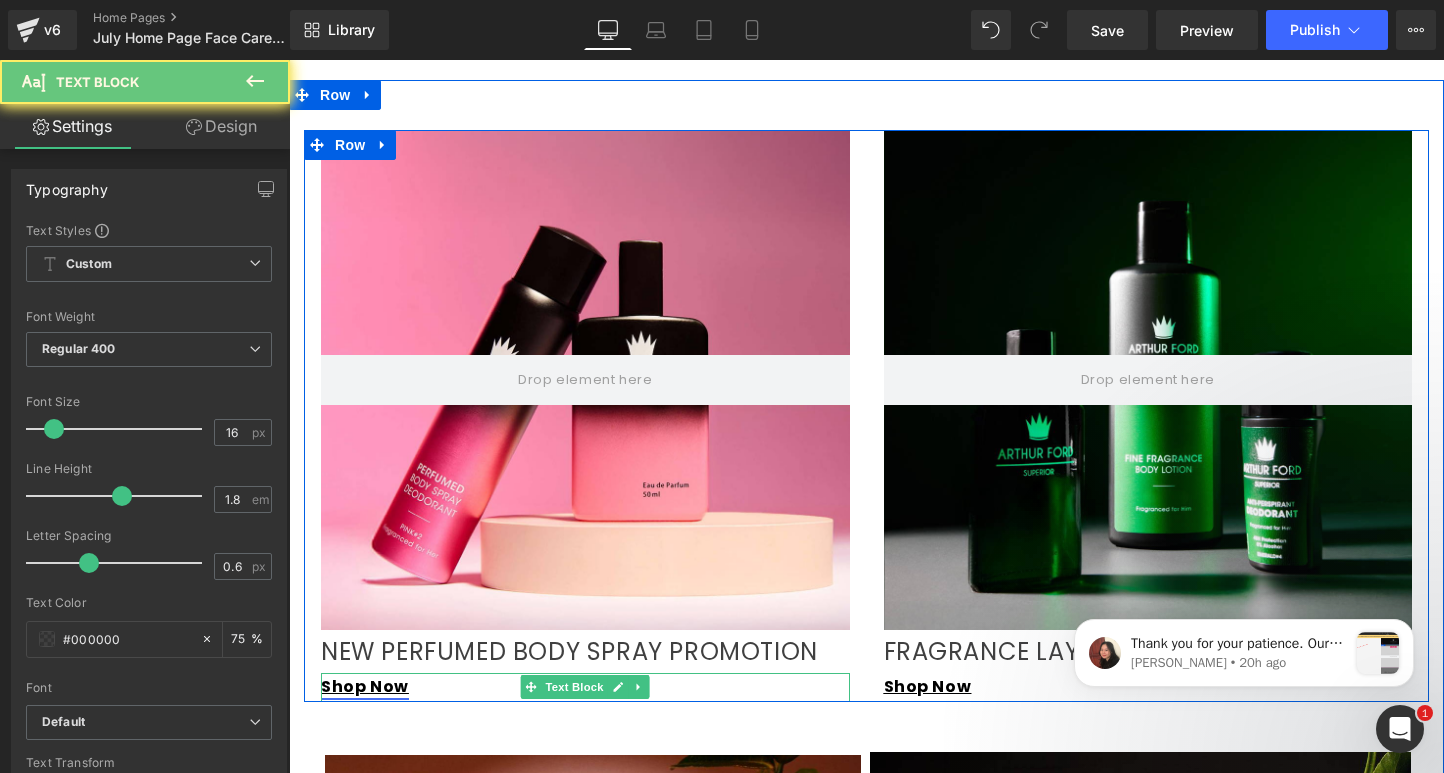 click on "Shop Now" at bounding box center [365, 686] 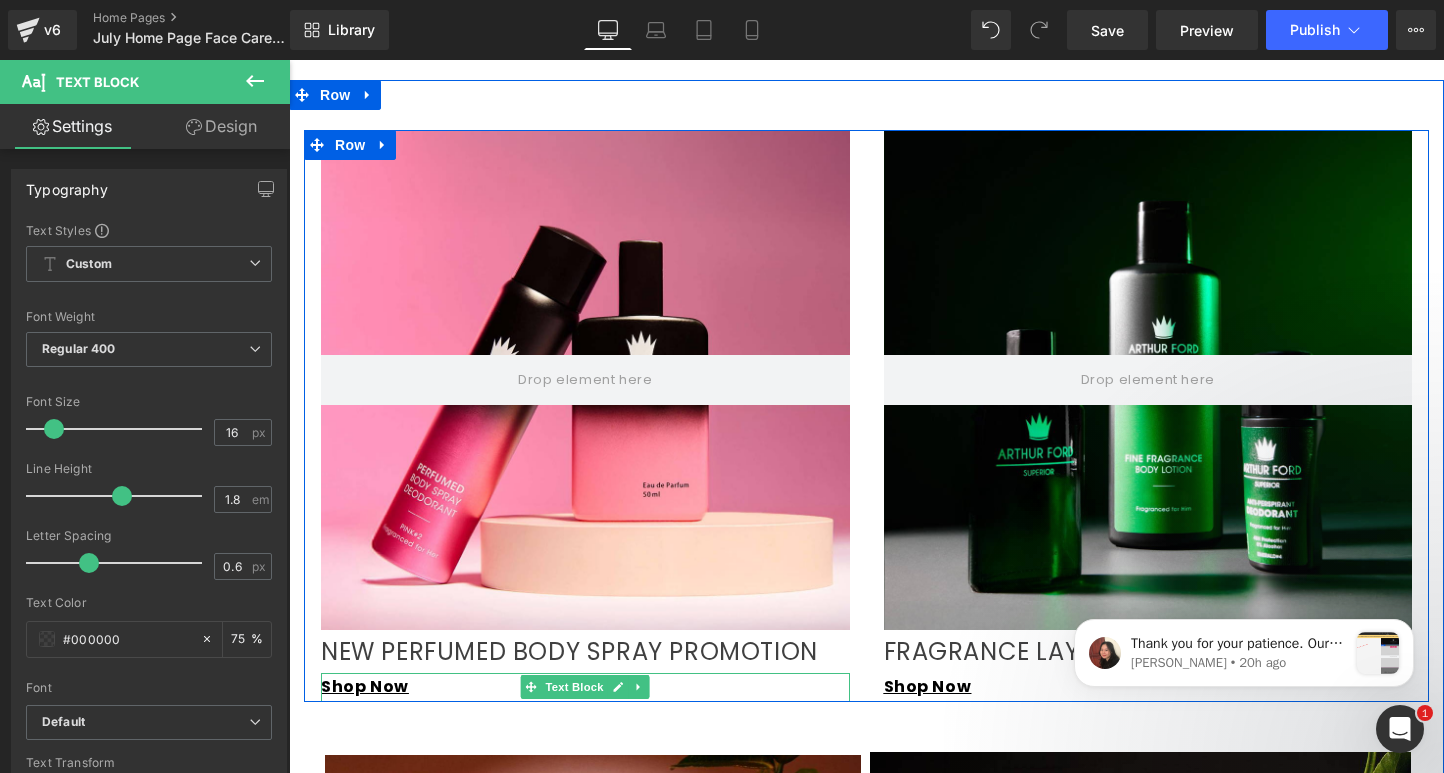 click on "Shop Now" at bounding box center [585, 687] 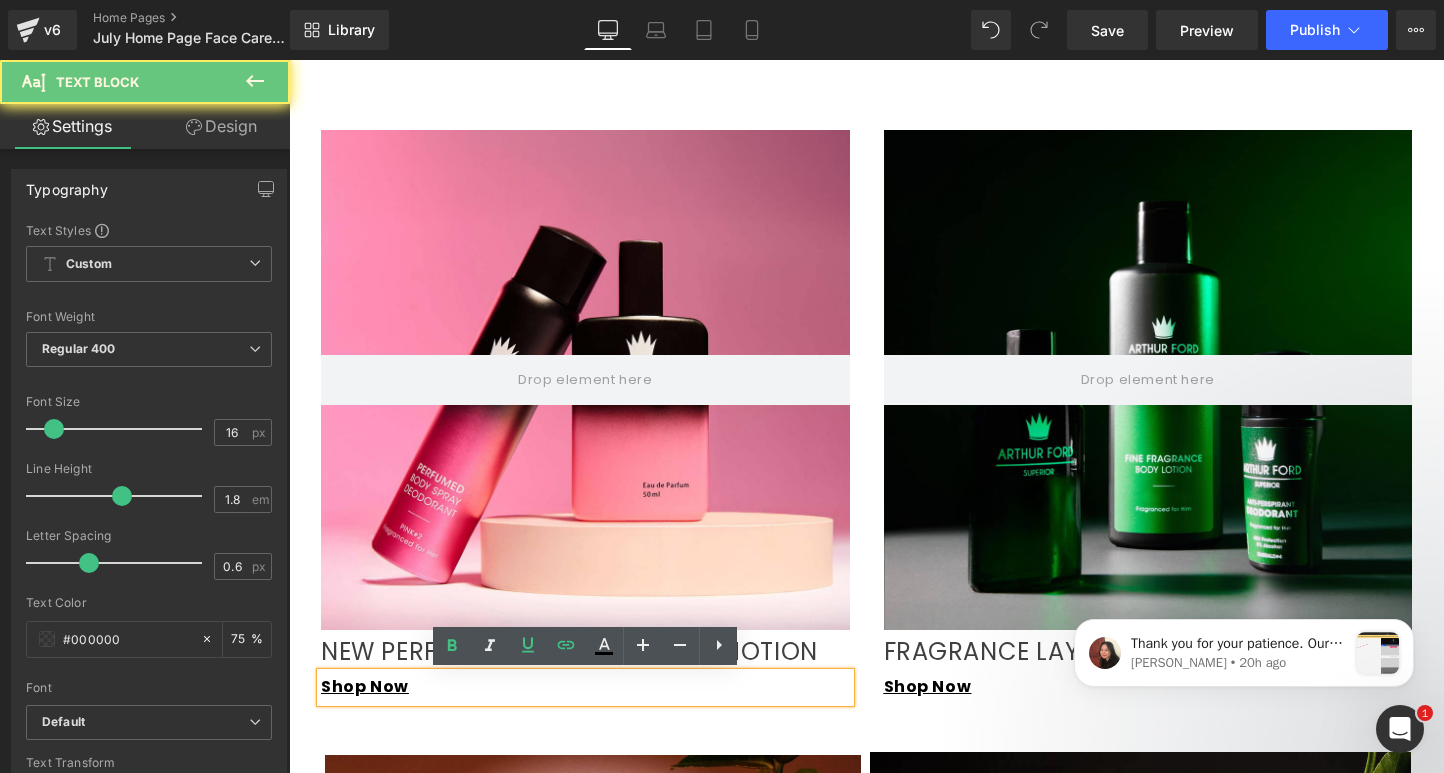 click on "Shop Now" at bounding box center (585, 687) 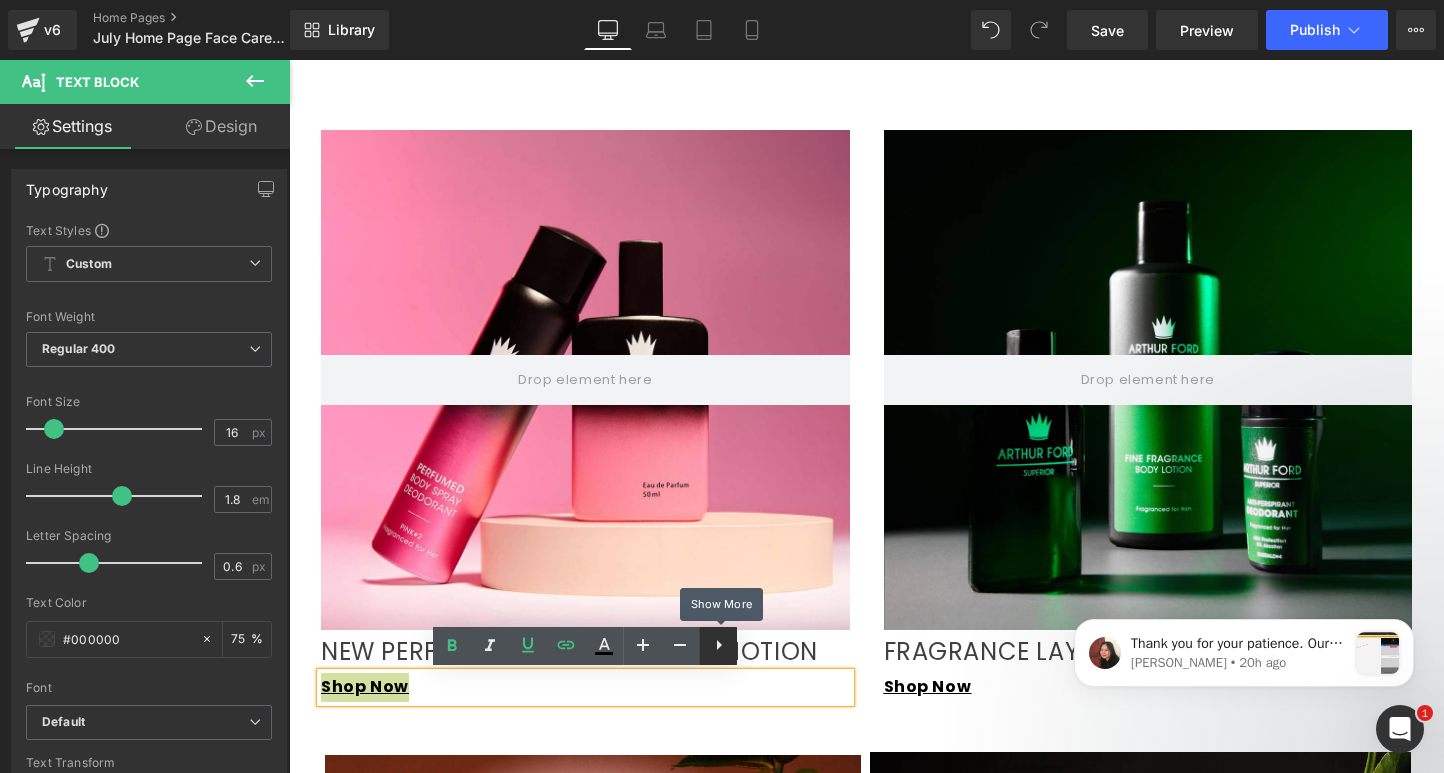 click 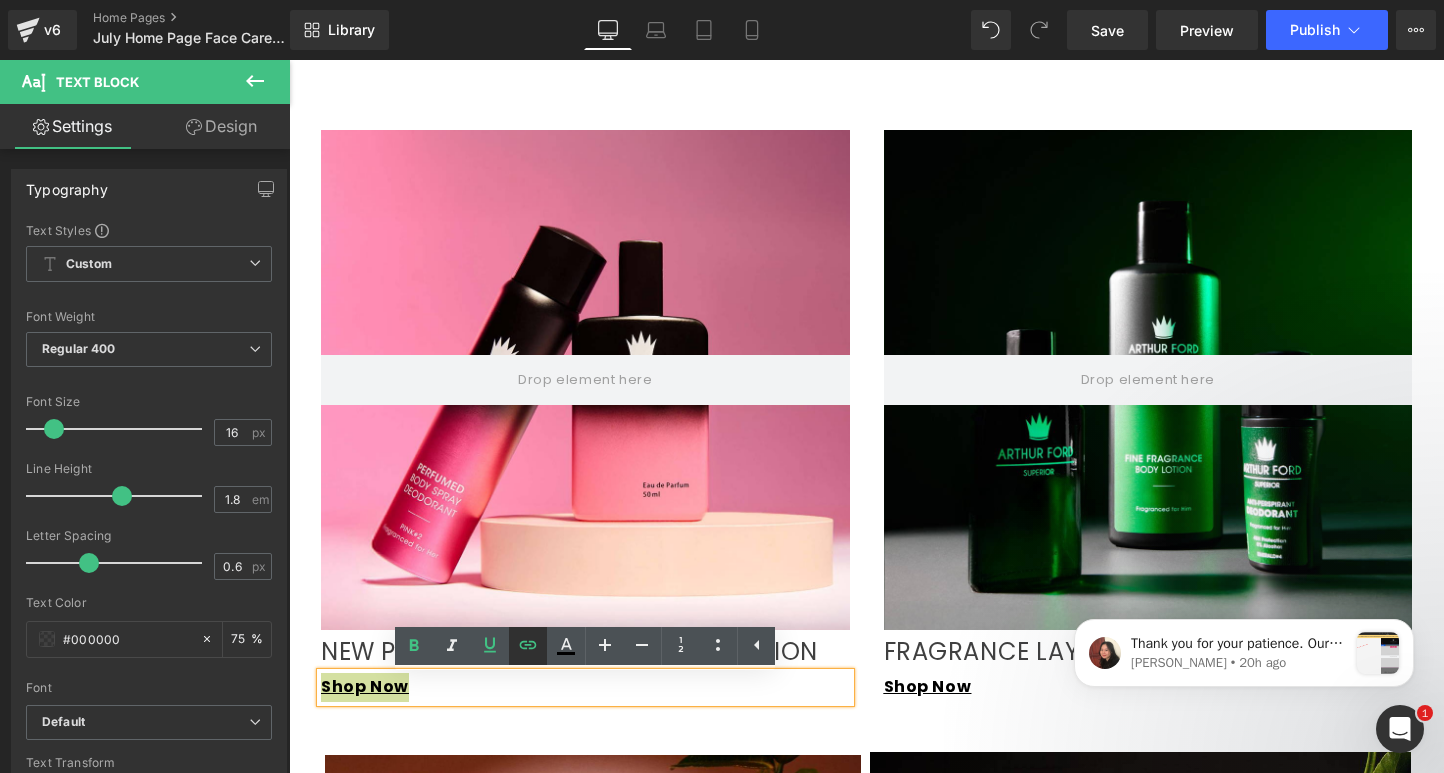 click 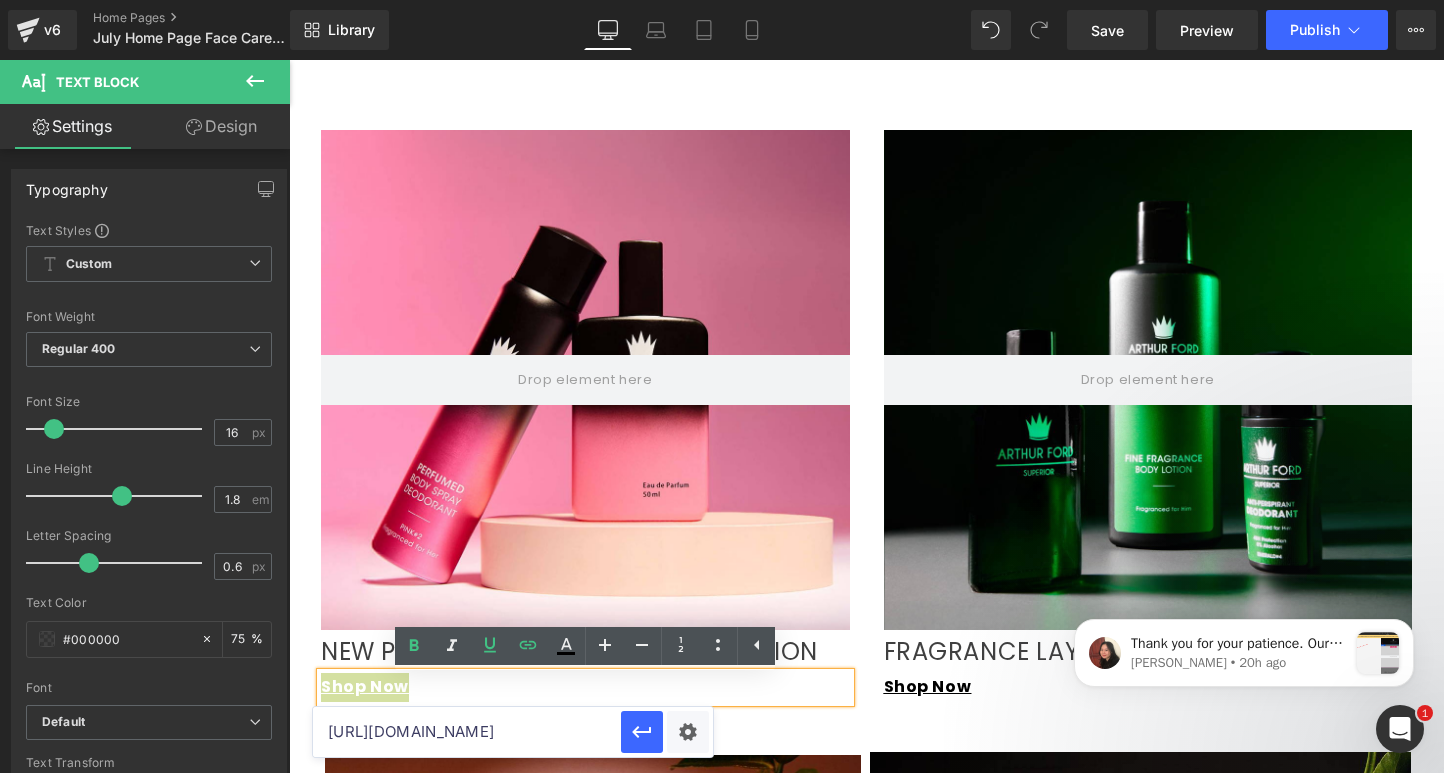 click on "[URL][DOMAIN_NAME]" at bounding box center (467, 732) 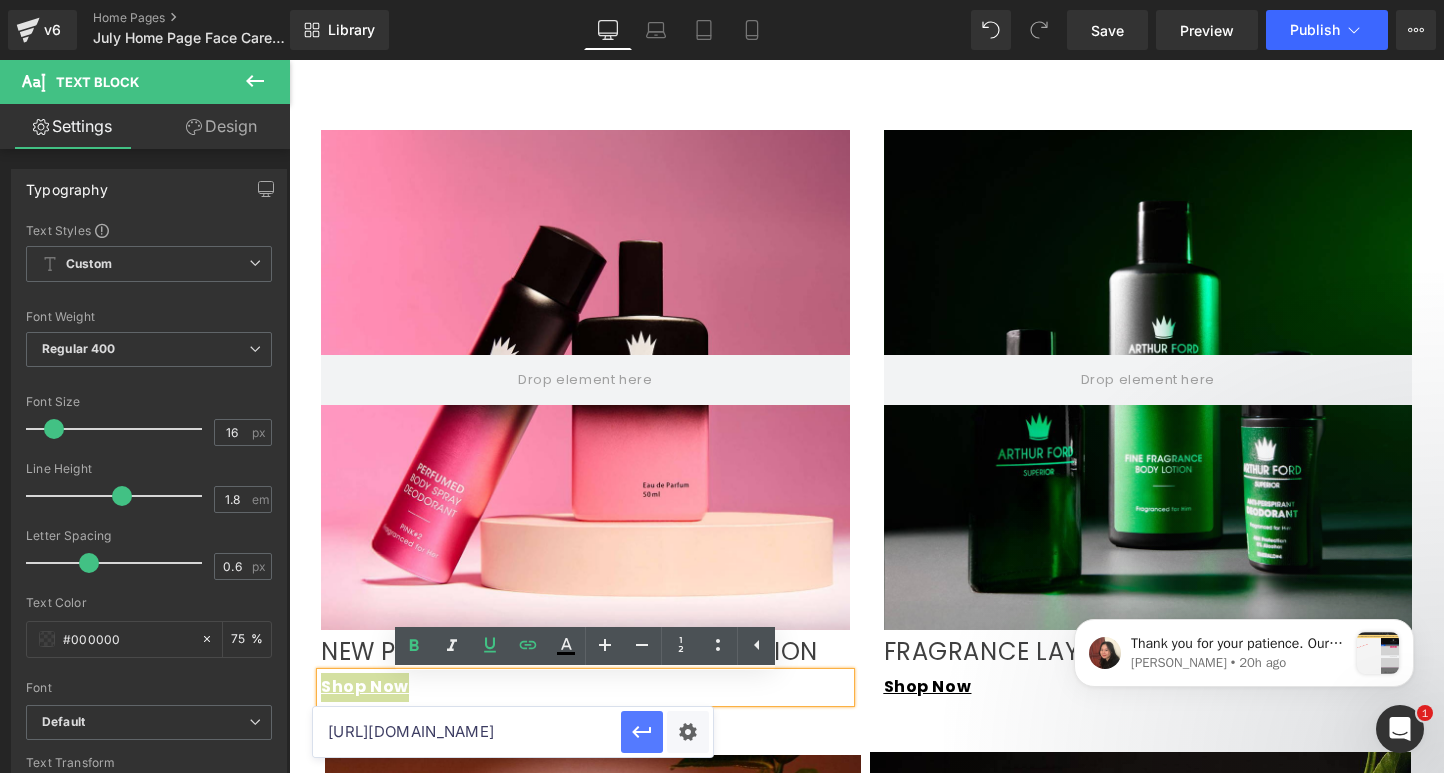 click 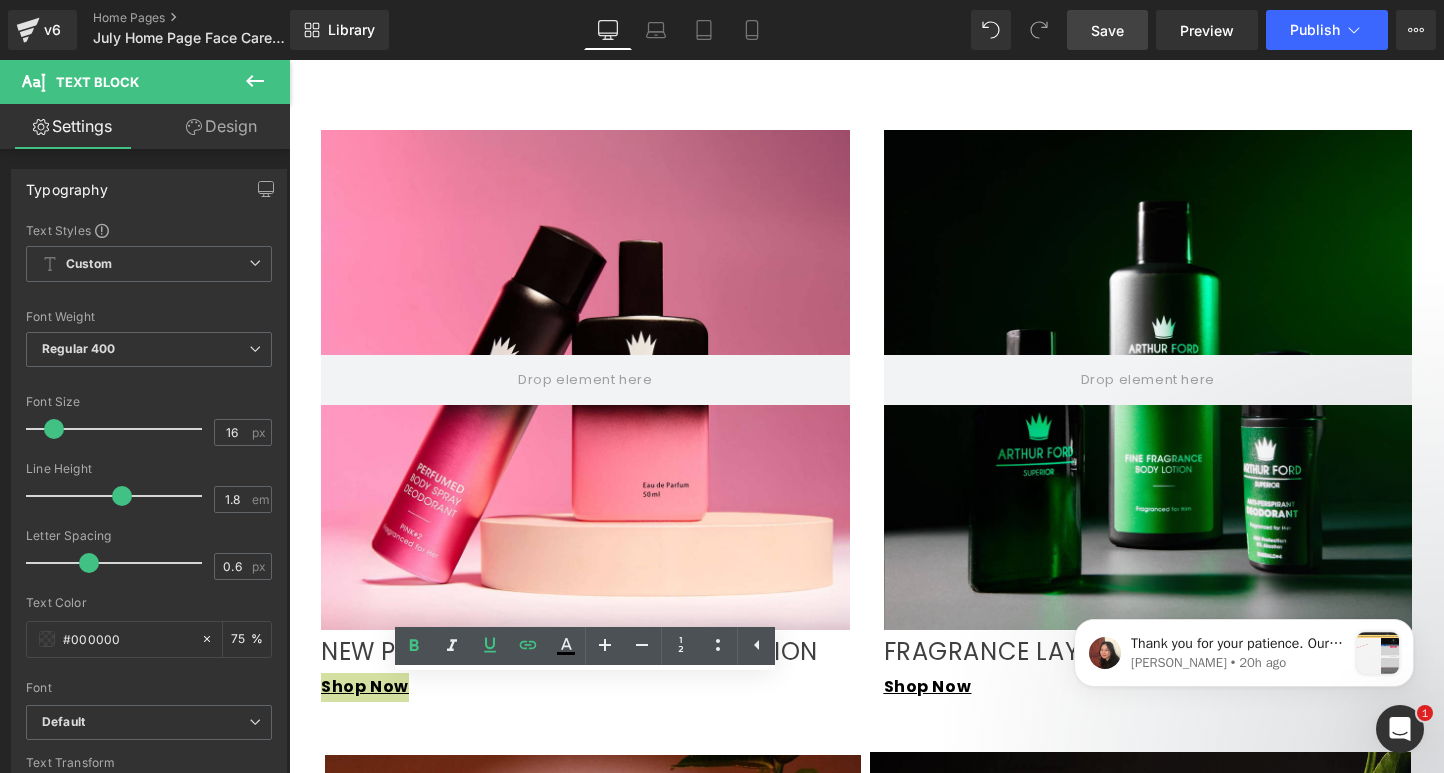 click on "Save" at bounding box center (1107, 30) 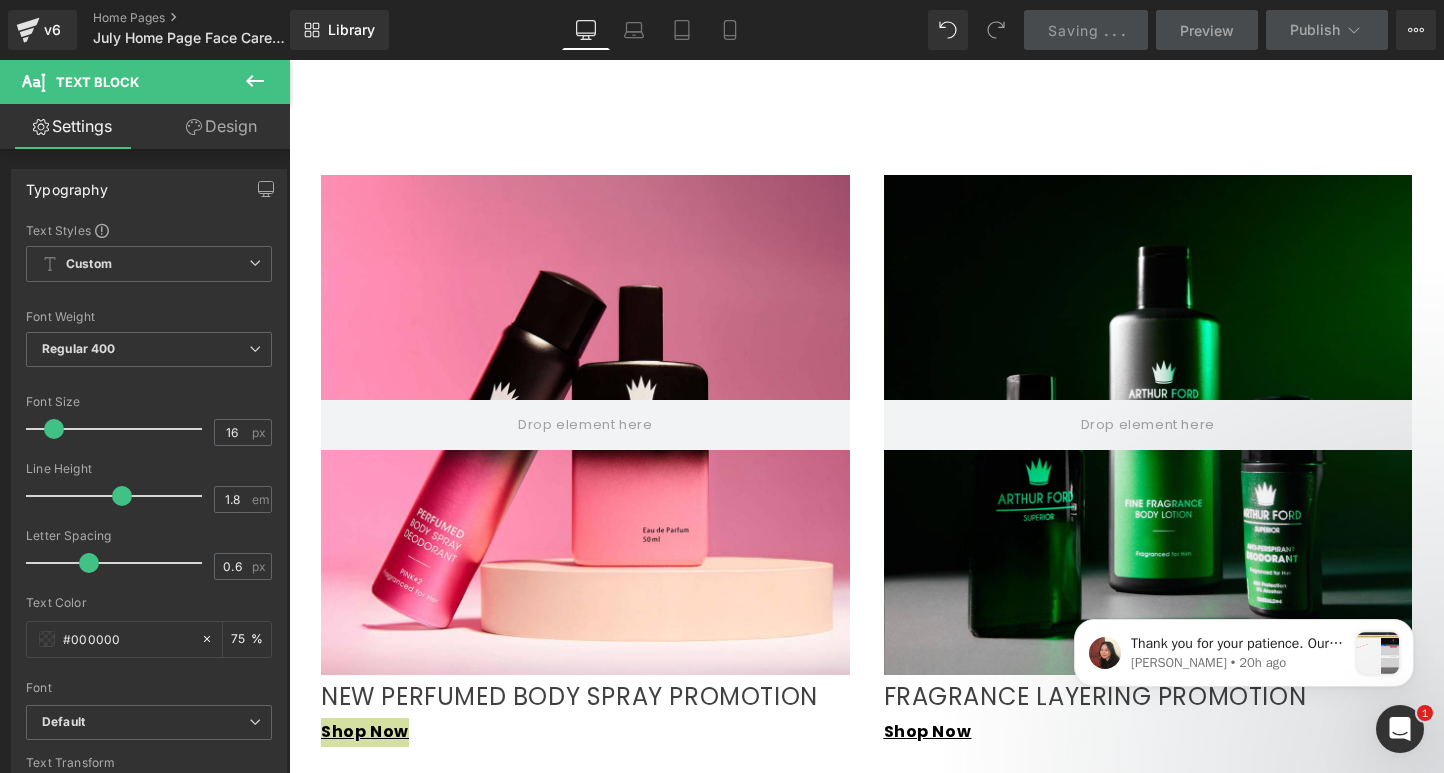 scroll, scrollTop: 1478, scrollLeft: 0, axis: vertical 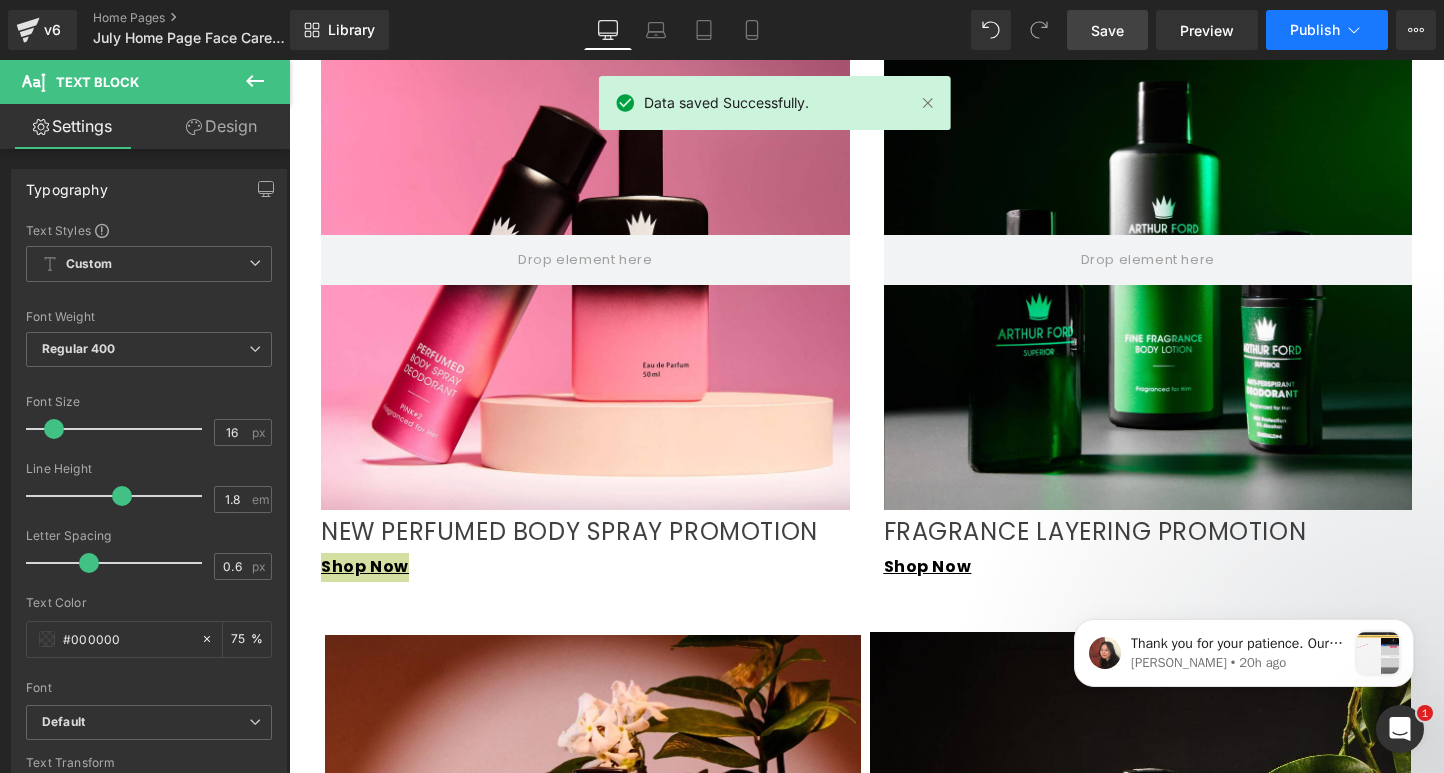 click on "Publish" at bounding box center (1327, 30) 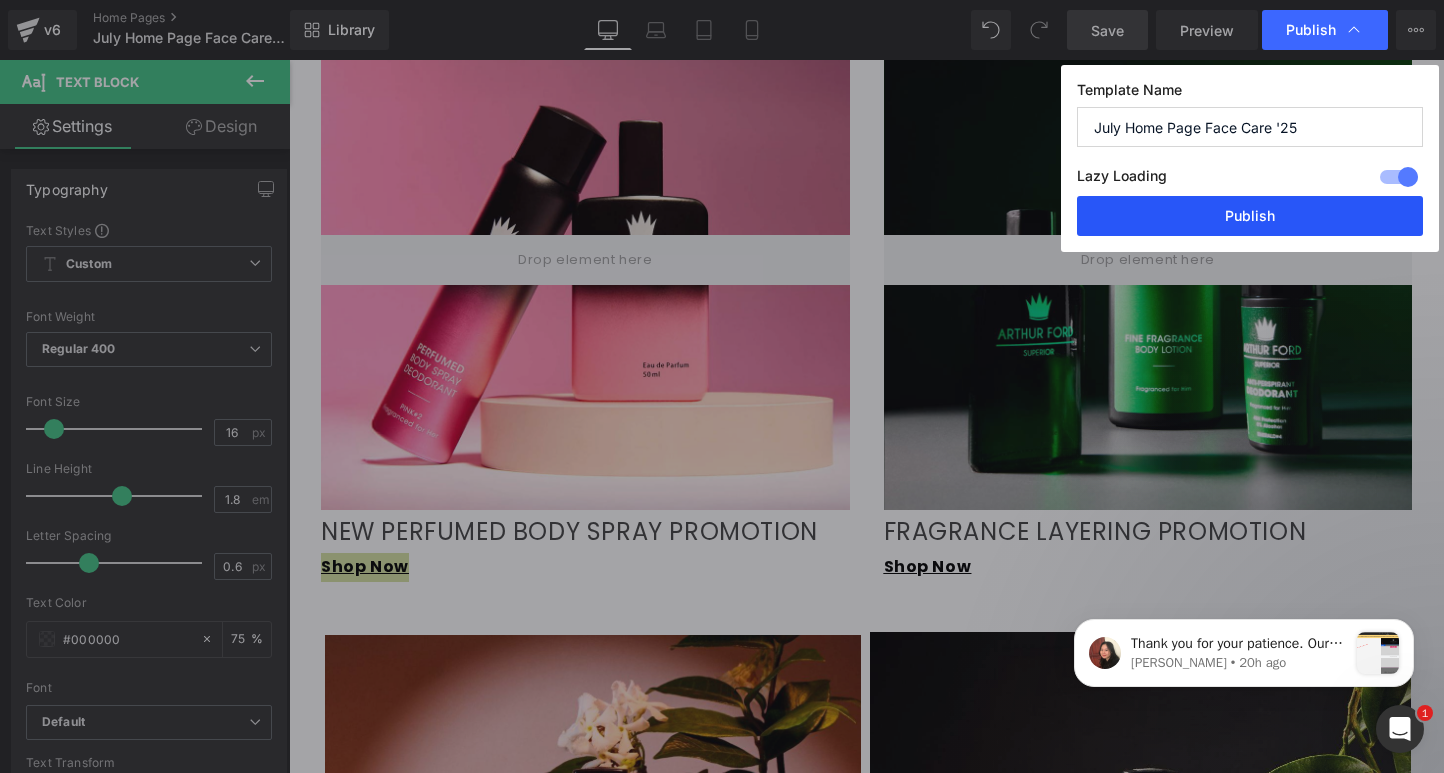 click on "Publish" at bounding box center (1250, 216) 